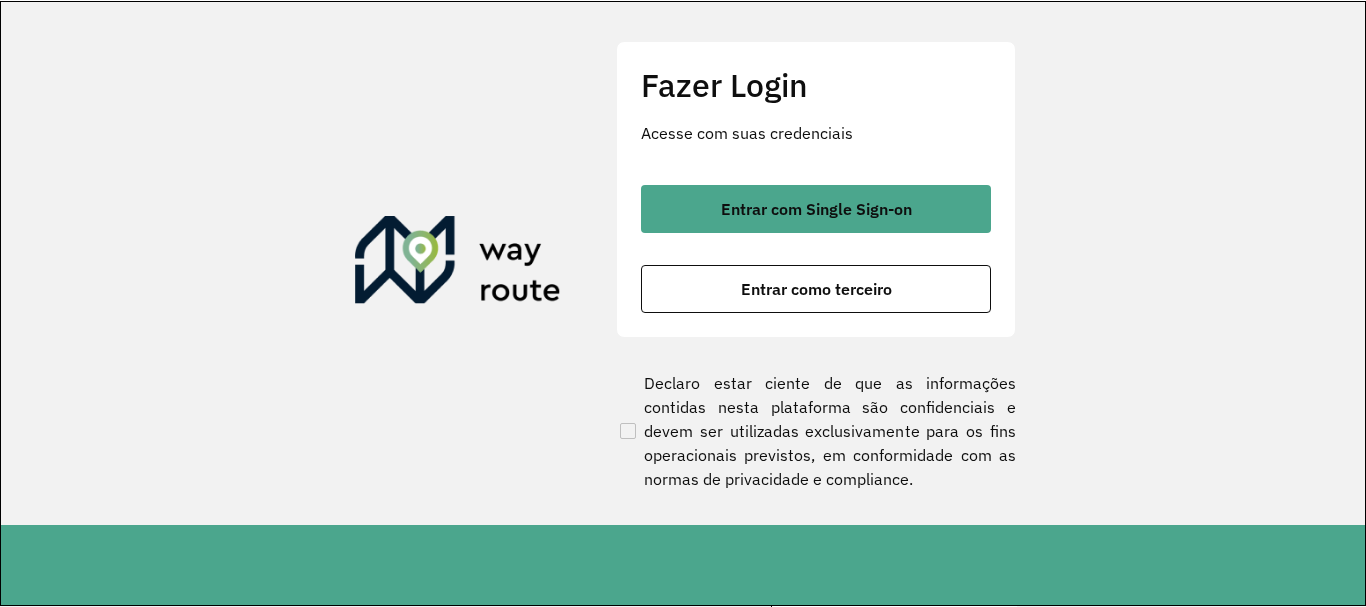 scroll, scrollTop: 0, scrollLeft: 0, axis: both 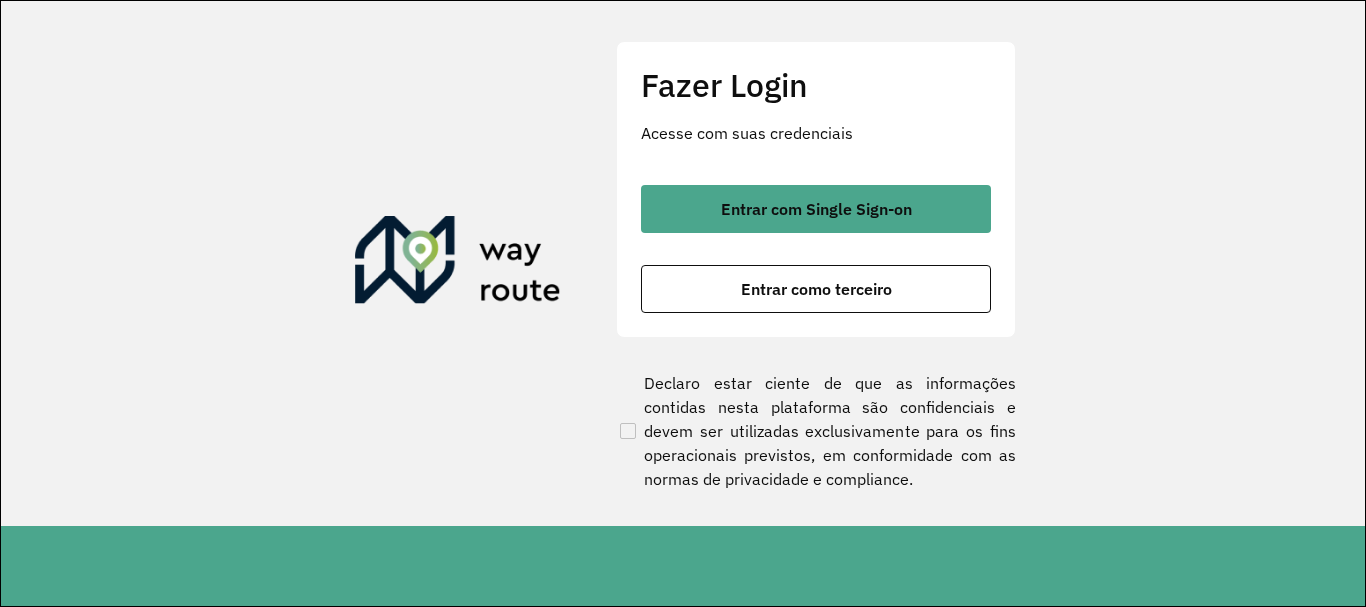 click on "Fazer Login Acesse com suas credenciais    Entrar com Single Sign-on    Entrar como terceiro" 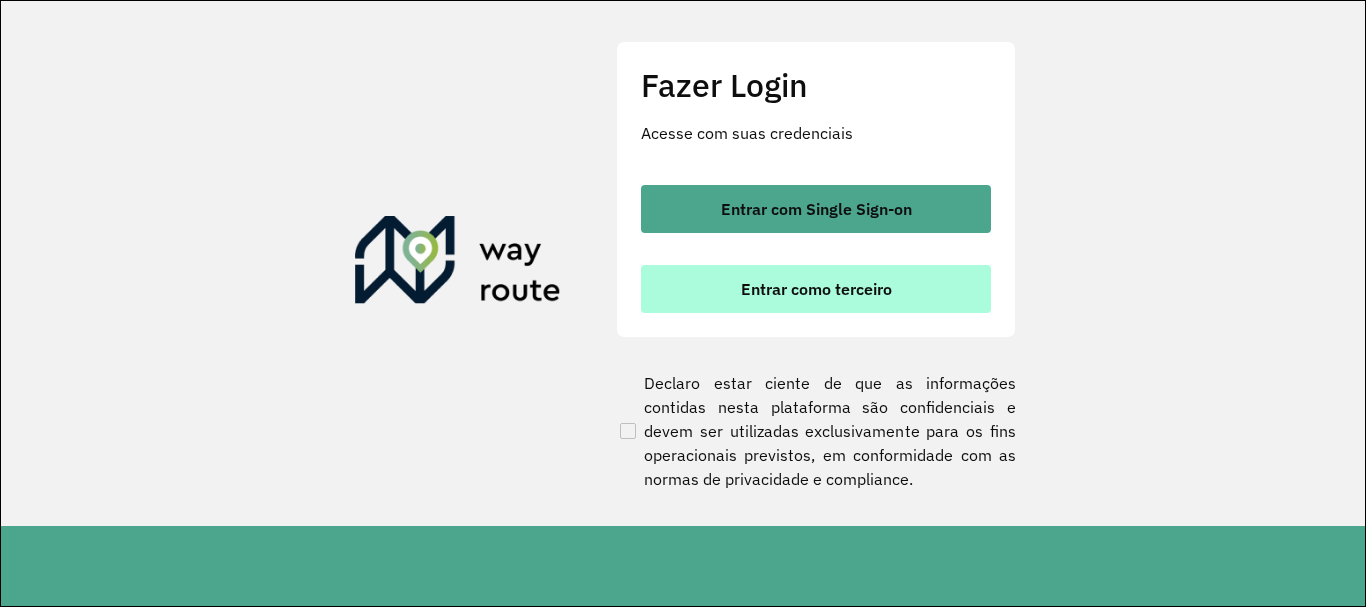 click on "Entrar como terceiro" at bounding box center (816, 289) 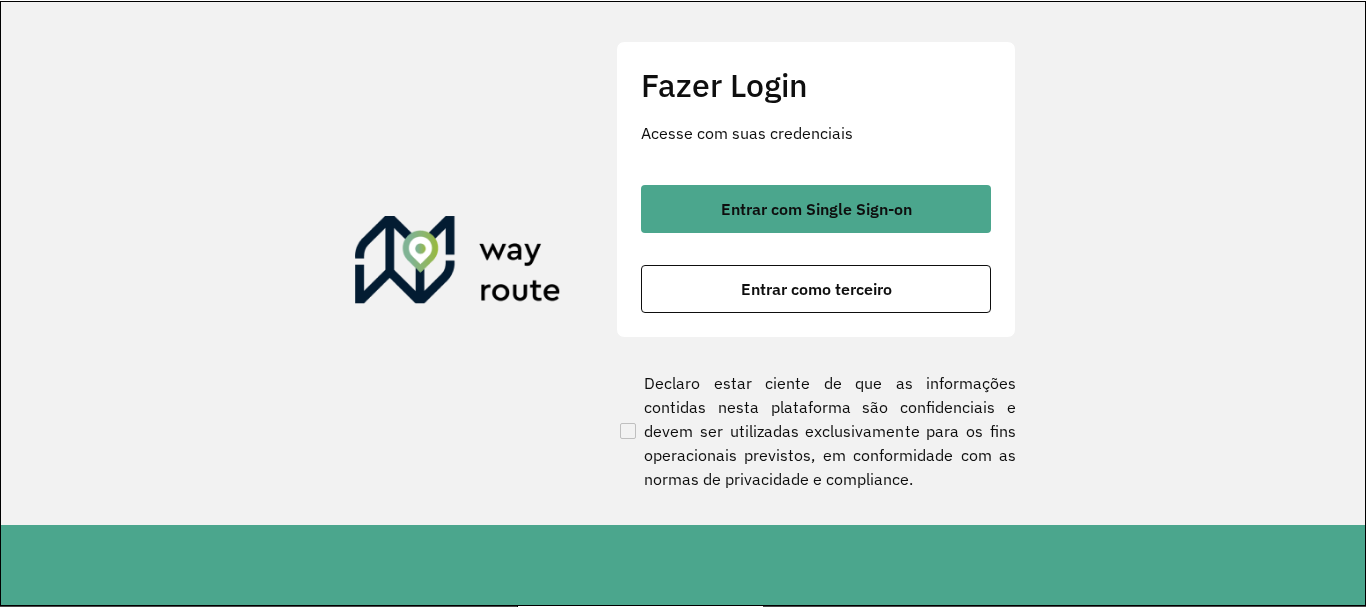 scroll, scrollTop: 0, scrollLeft: 0, axis: both 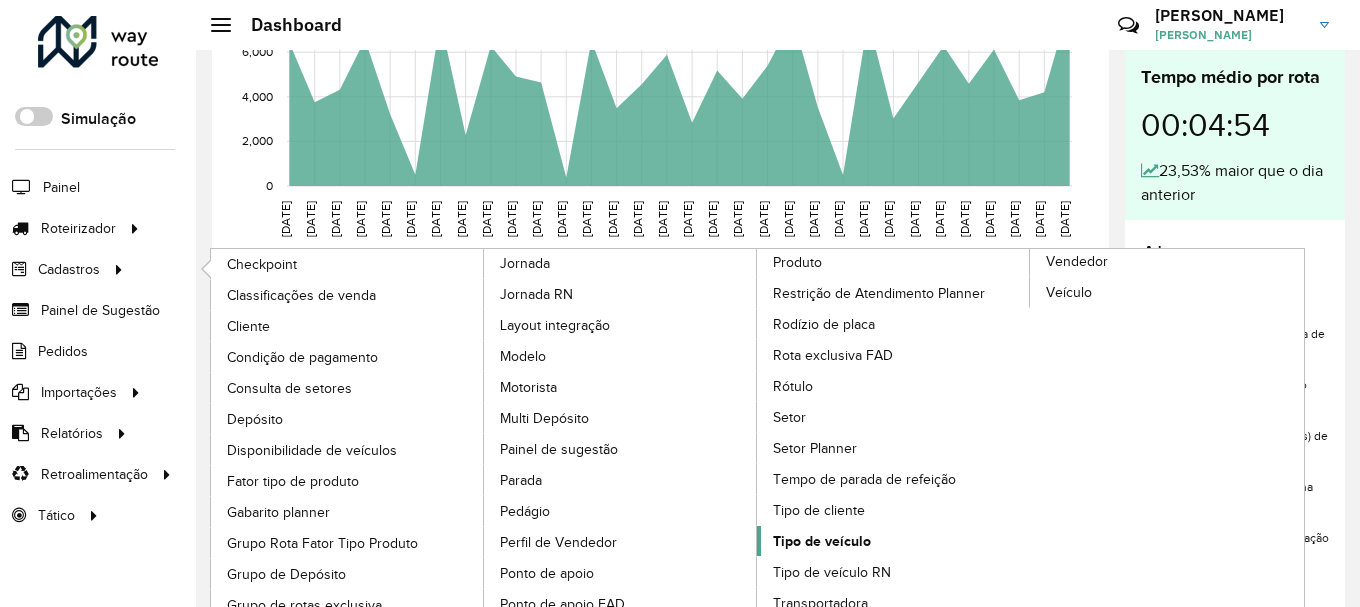 click on "Tipo de veículo" 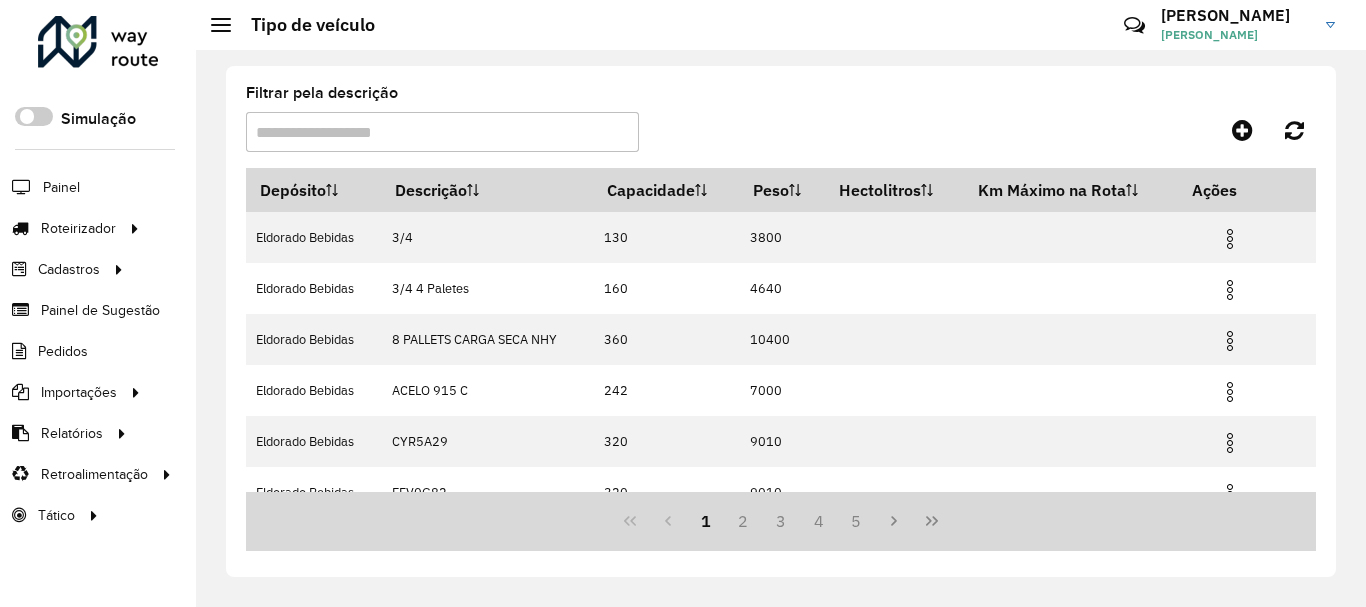 click on "Filtrar pela descrição" at bounding box center (442, 132) 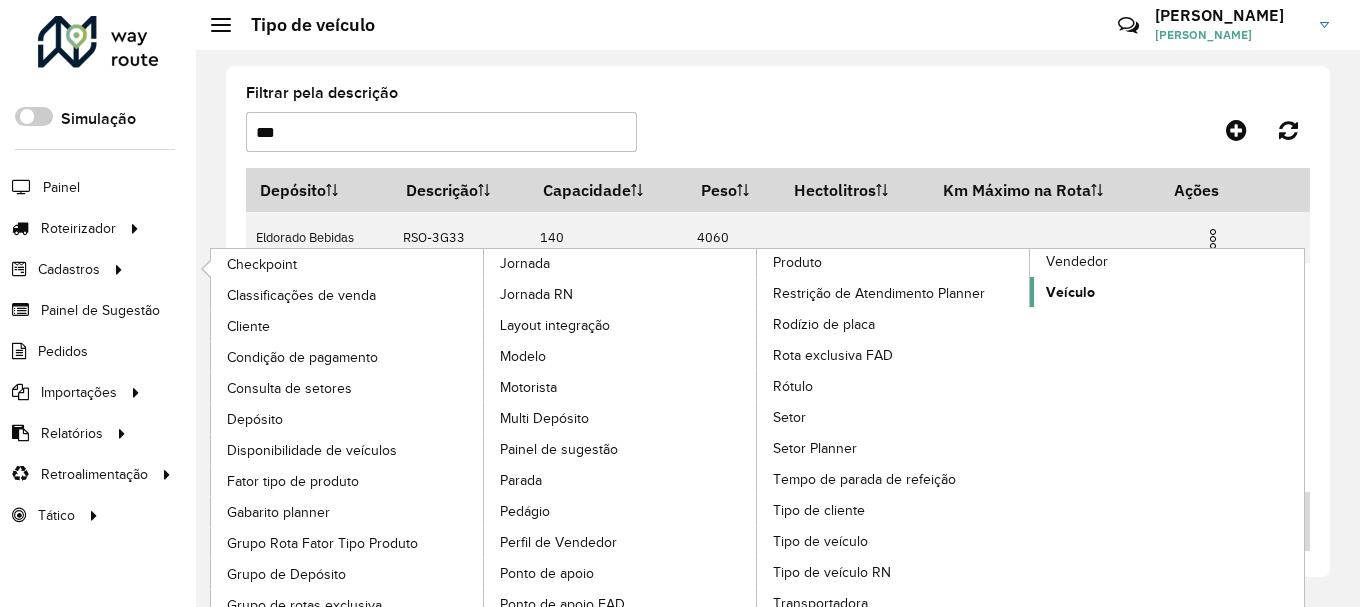 type on "***" 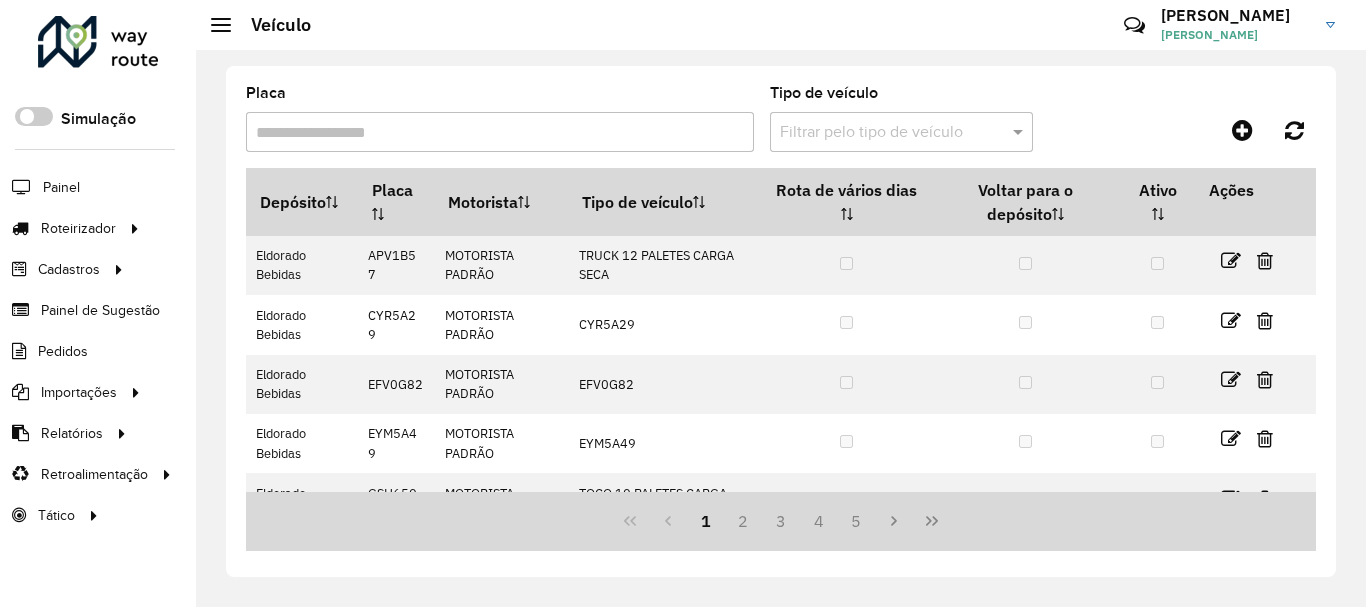 click on "Placa" at bounding box center [500, 132] 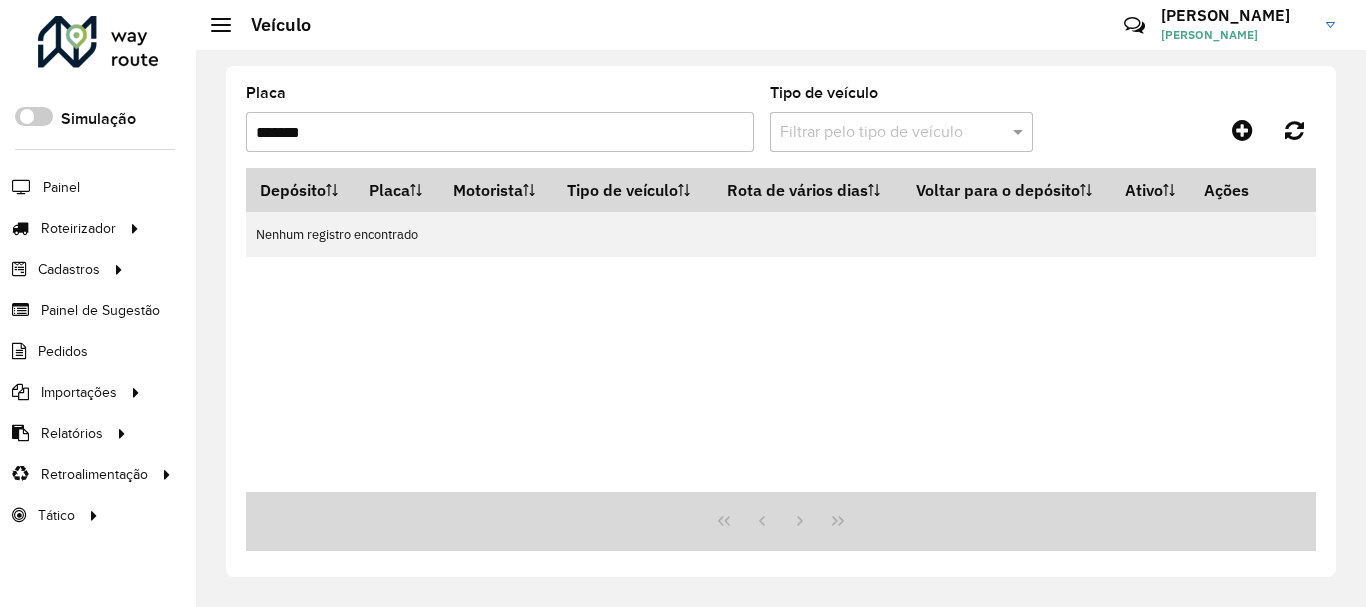 type on "*******" 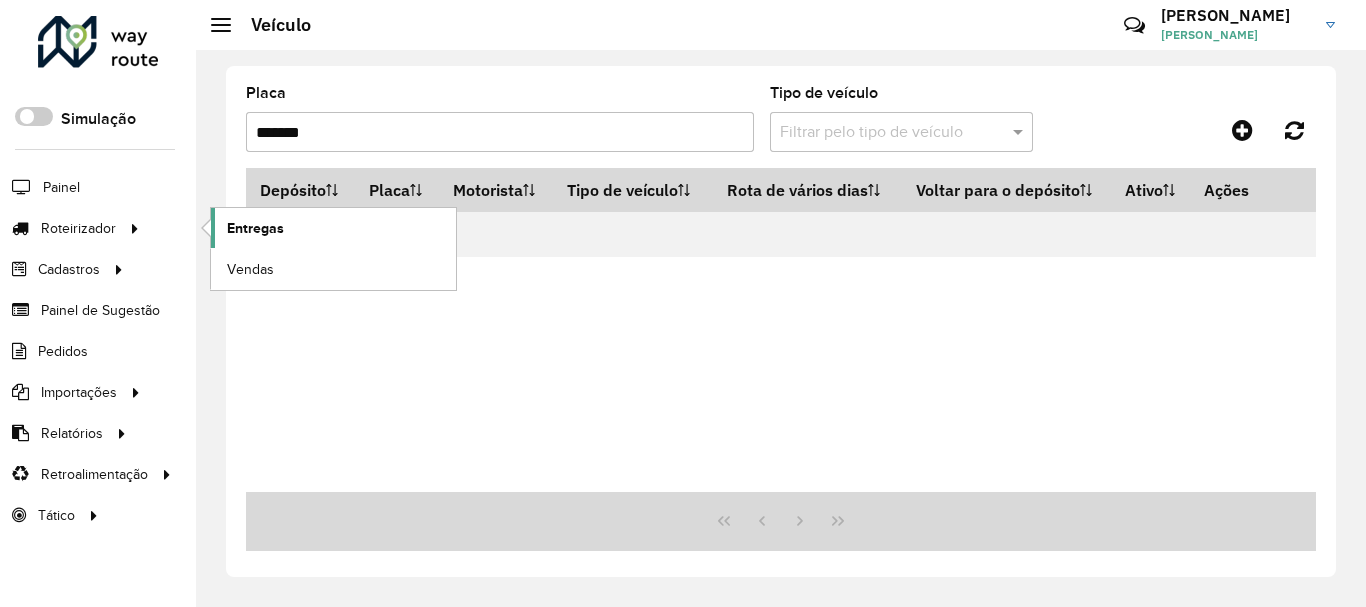 click on "Entregas" 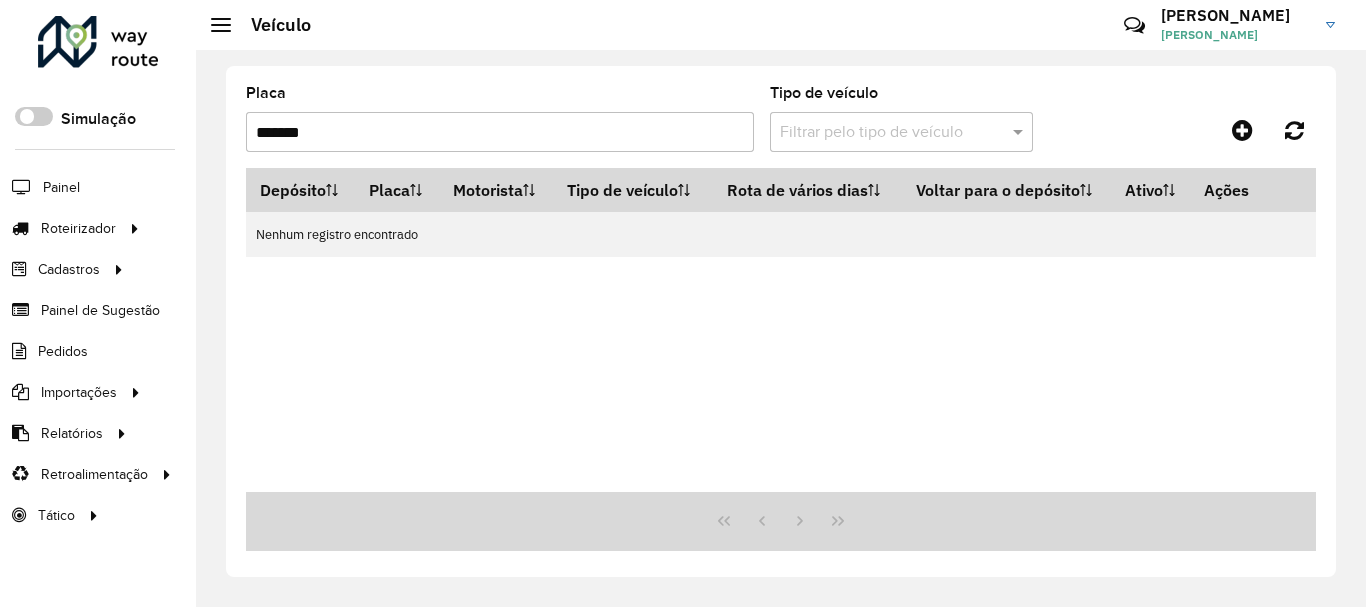 click 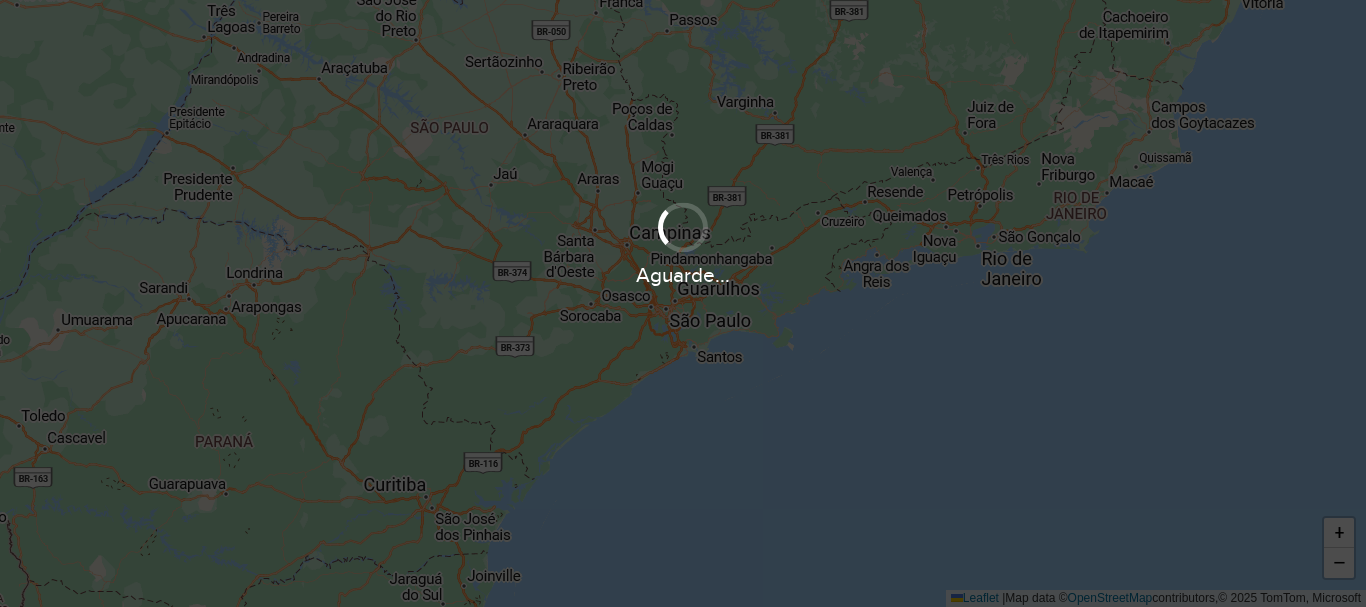 scroll, scrollTop: 0, scrollLeft: 0, axis: both 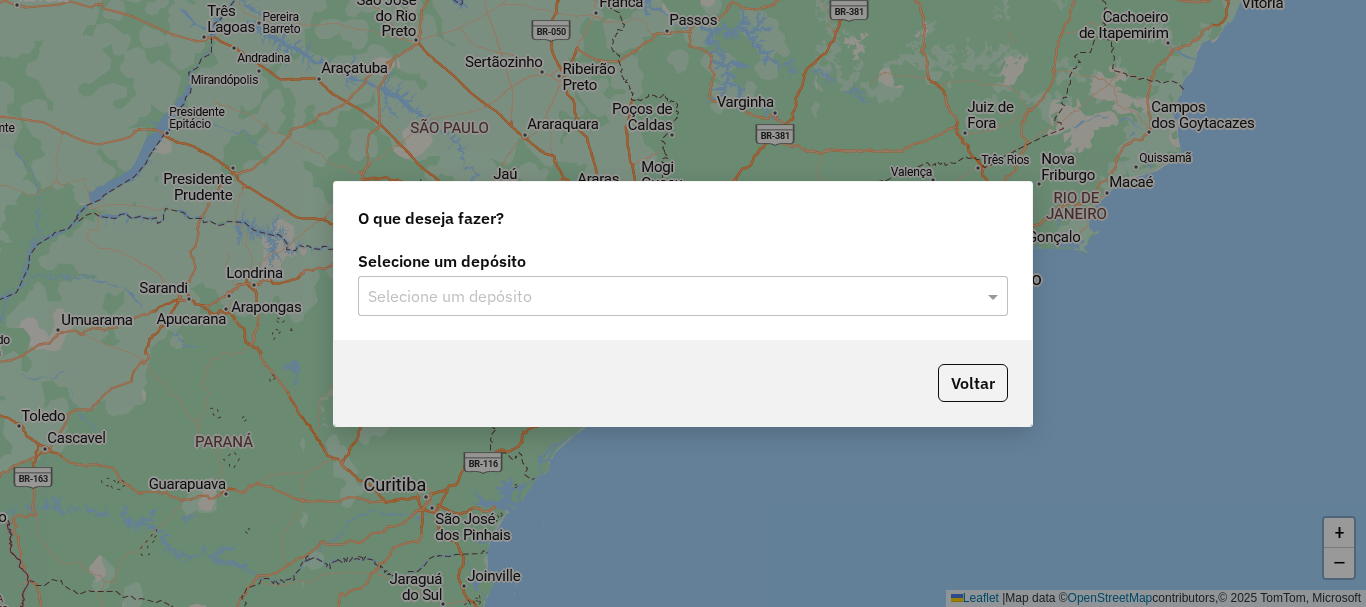 click on "Selecione um depósito" 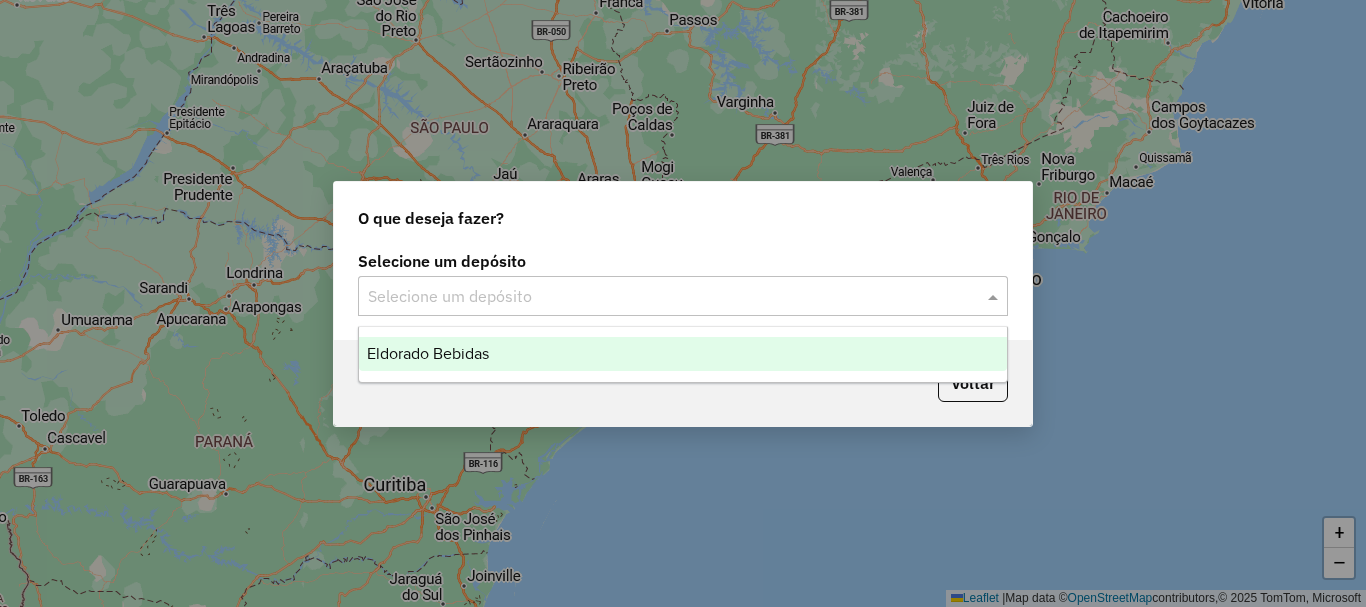 click on "Eldorado Bebidas" at bounding box center [683, 354] 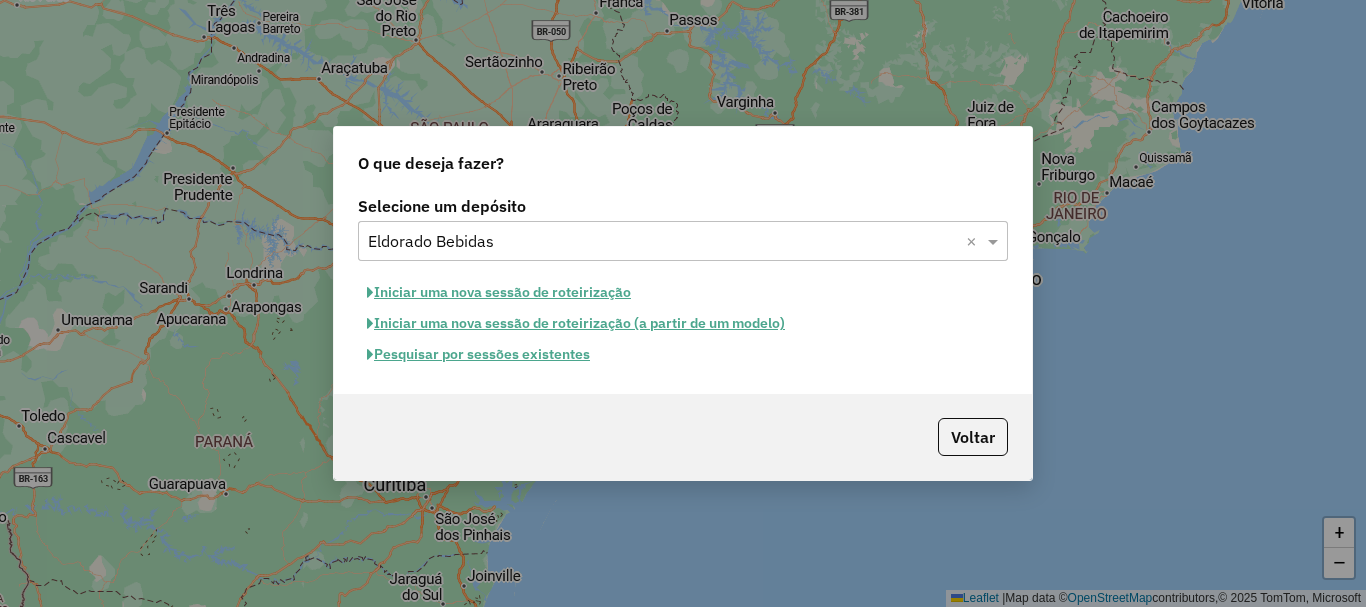 click on "Pesquisar por sessões existentes" 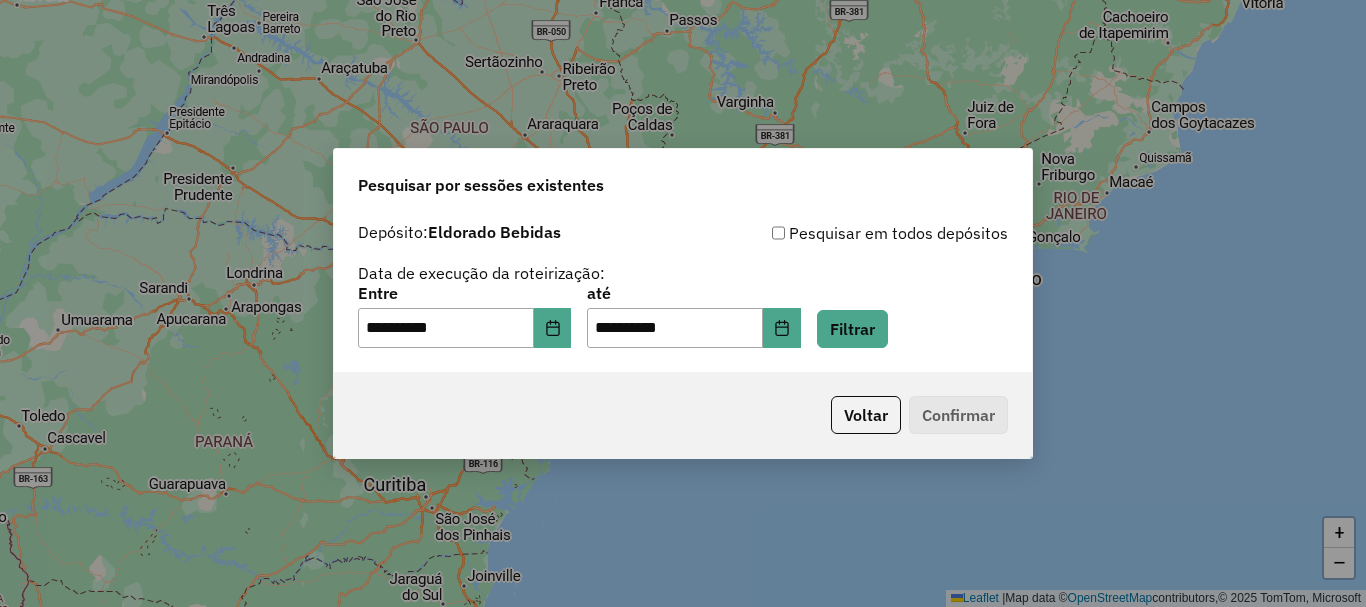 click on "**********" 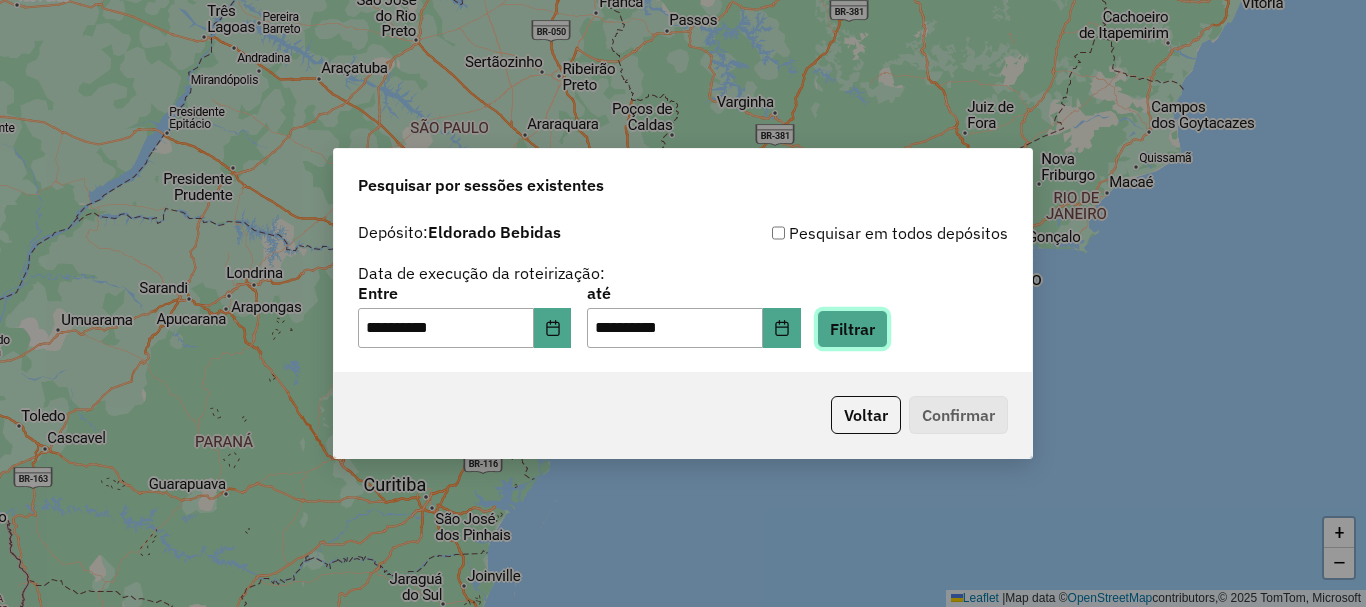 click on "Filtrar" 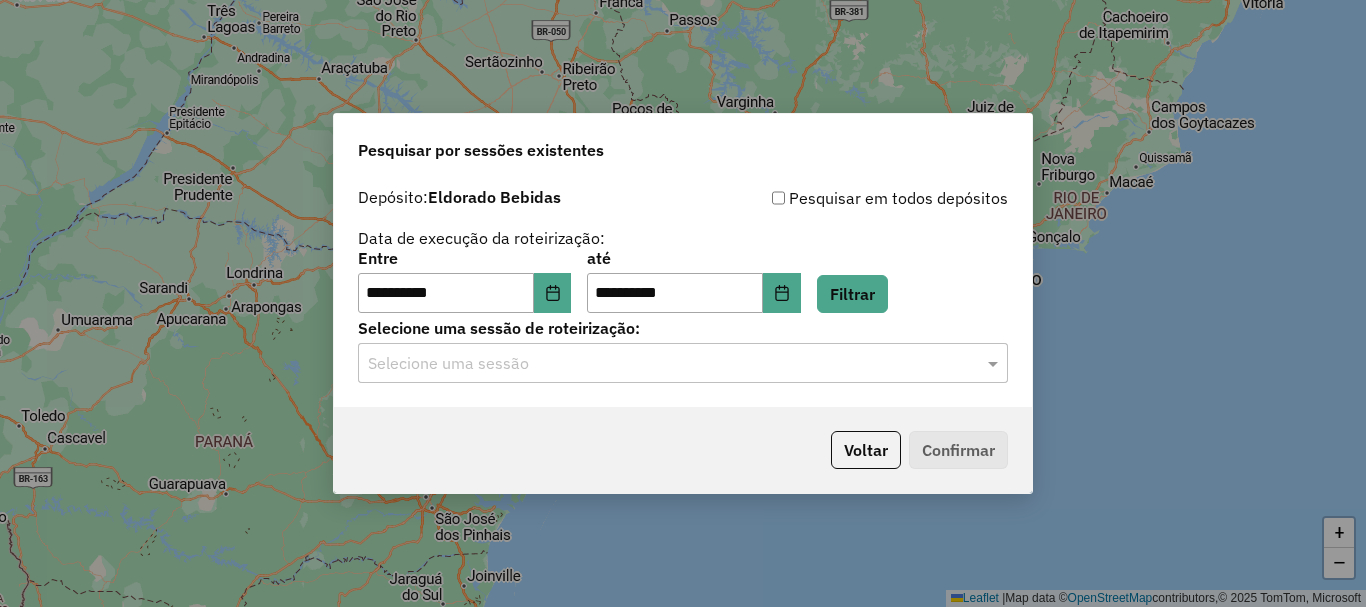 click 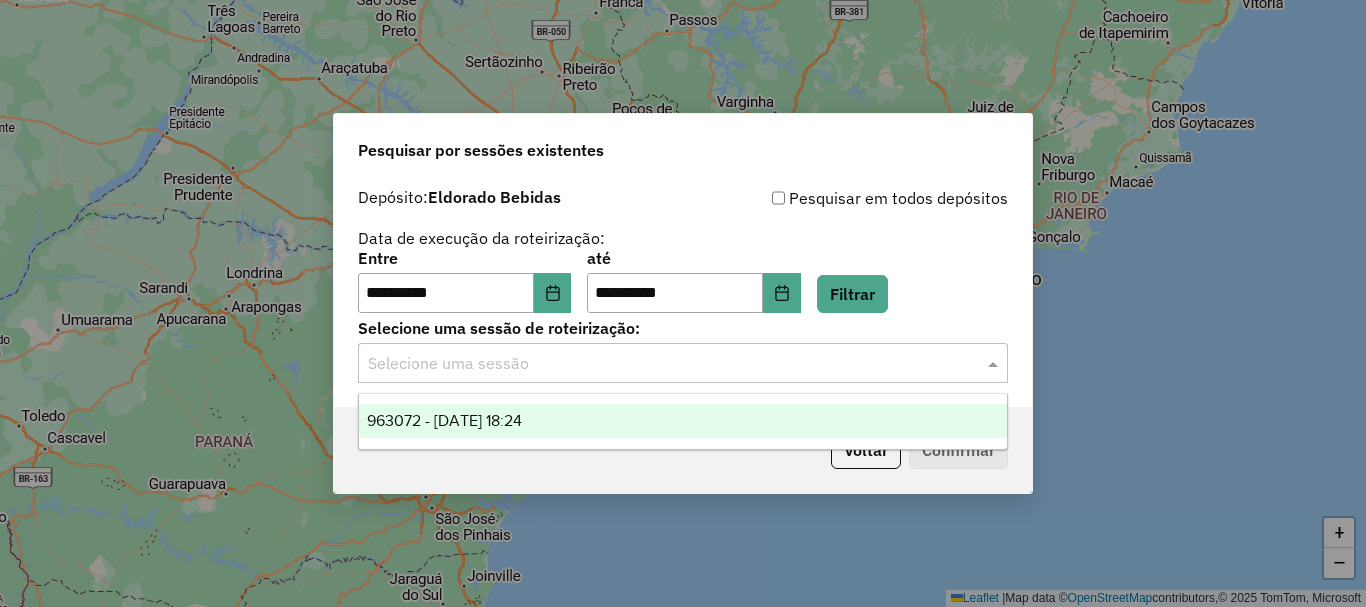 click on "963072 - 10/07/2025 18:24" at bounding box center (444, 420) 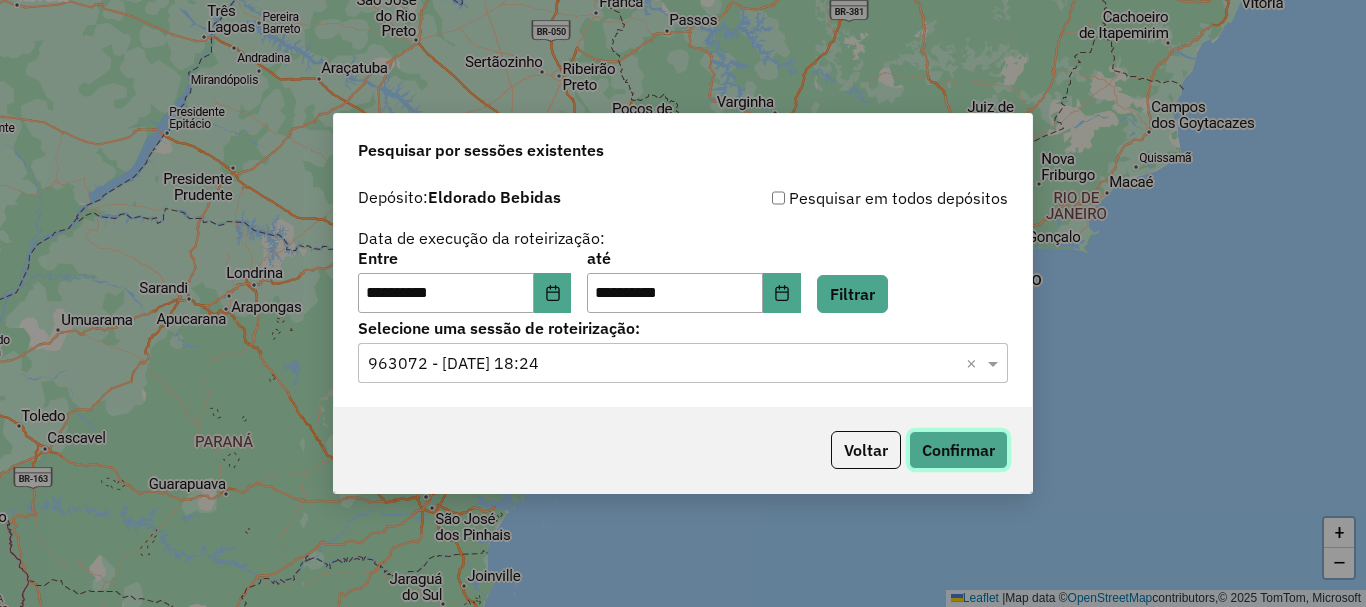 click on "Confirmar" 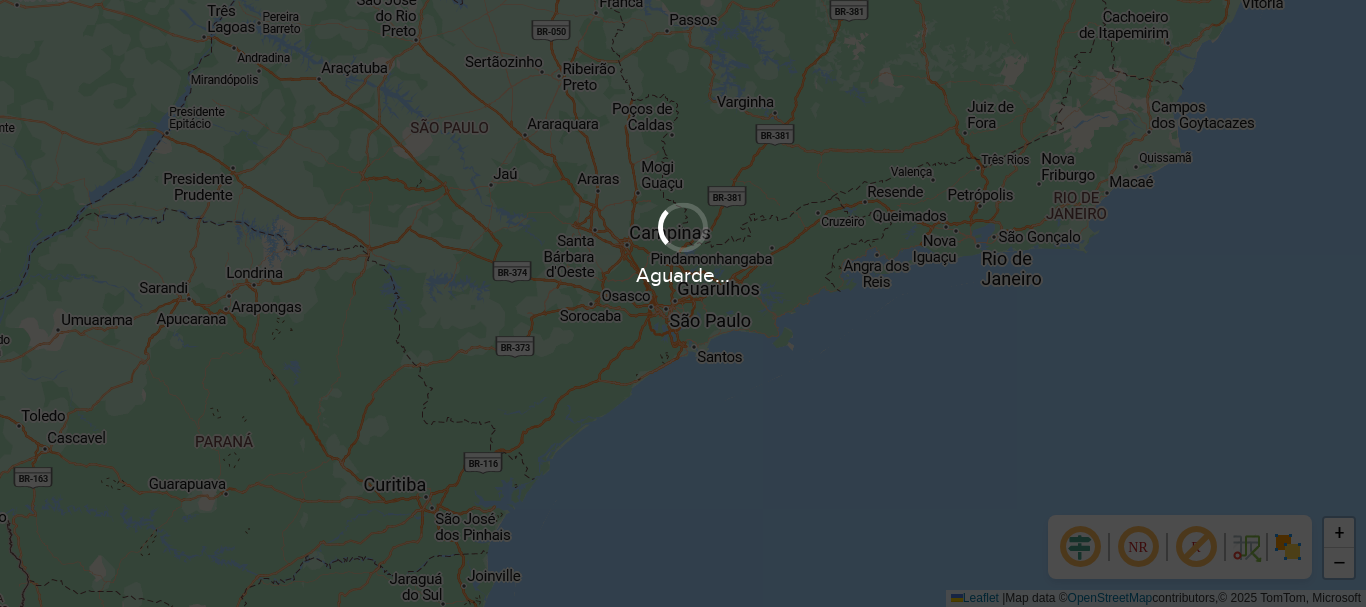 scroll, scrollTop: 0, scrollLeft: 0, axis: both 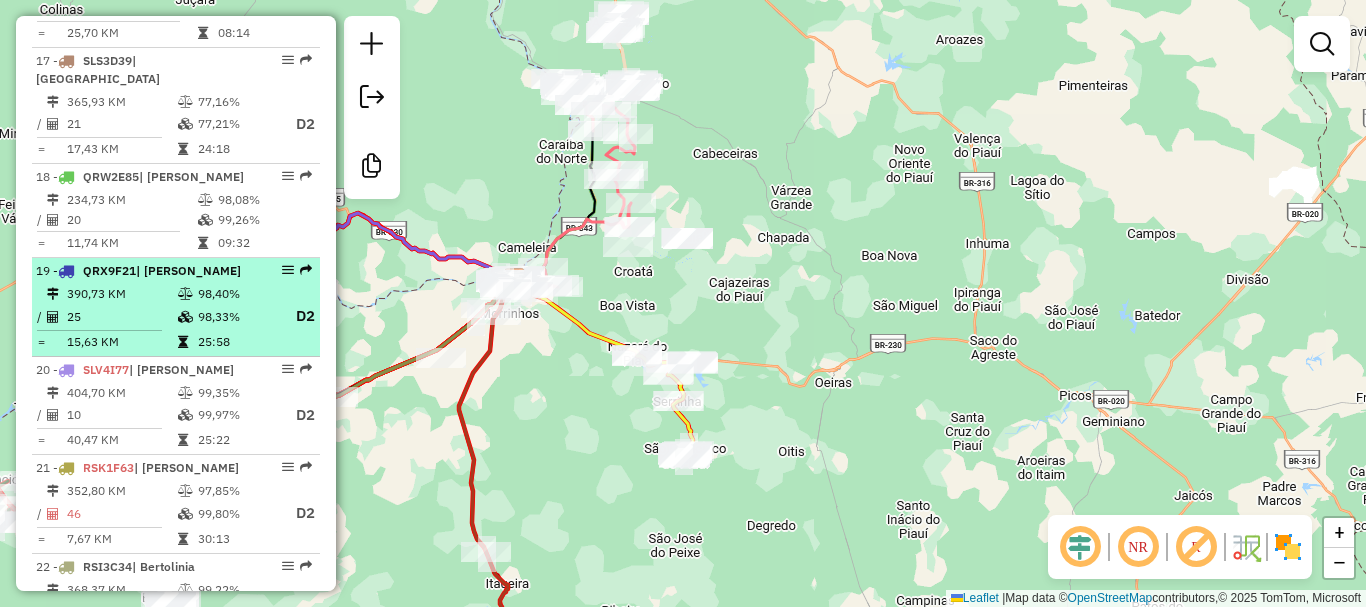 click on "19 -       QRX9F21   | Antonio Almeida  390,73 KM   98,40%  /  25   98,33%   D2  =  15,63 KM   25:58" at bounding box center [176, 307] 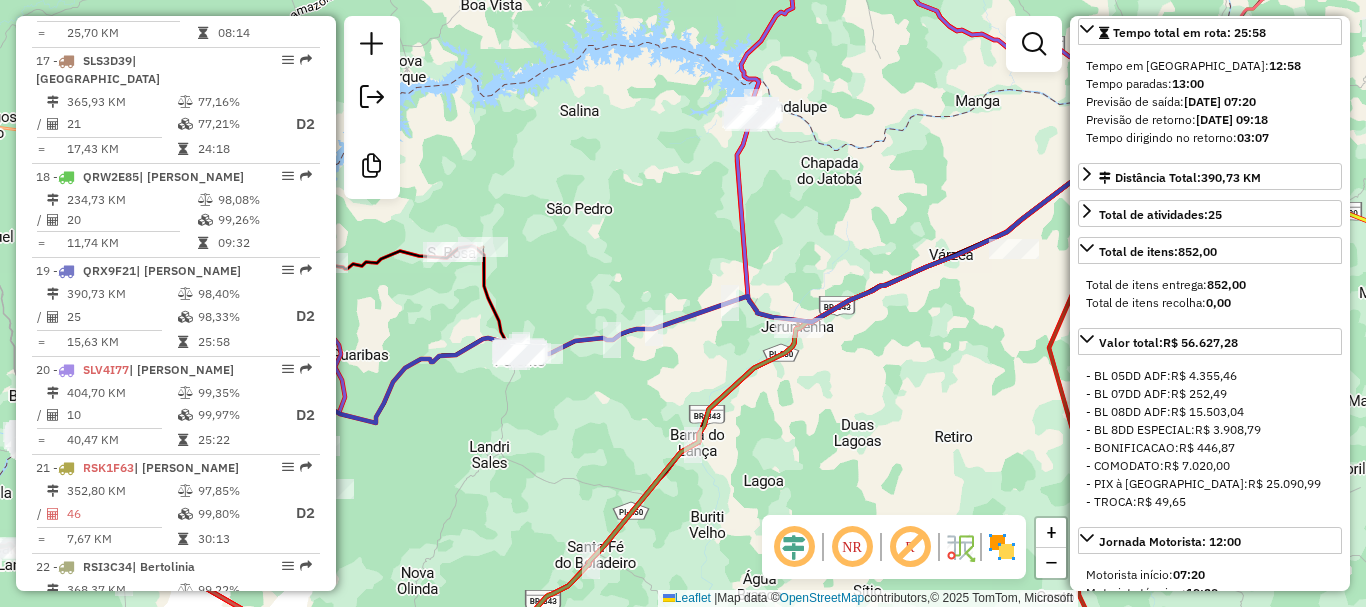scroll, scrollTop: 700, scrollLeft: 0, axis: vertical 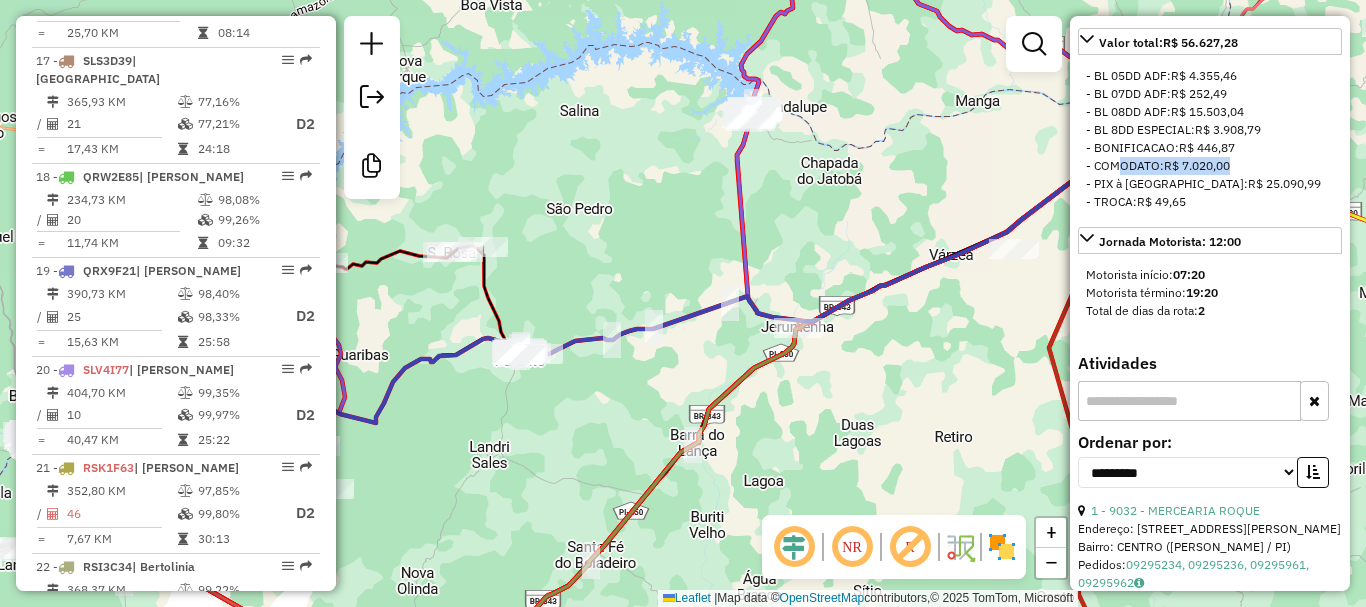 drag, startPoint x: 1251, startPoint y: 210, endPoint x: 1025, endPoint y: 217, distance: 226.10838 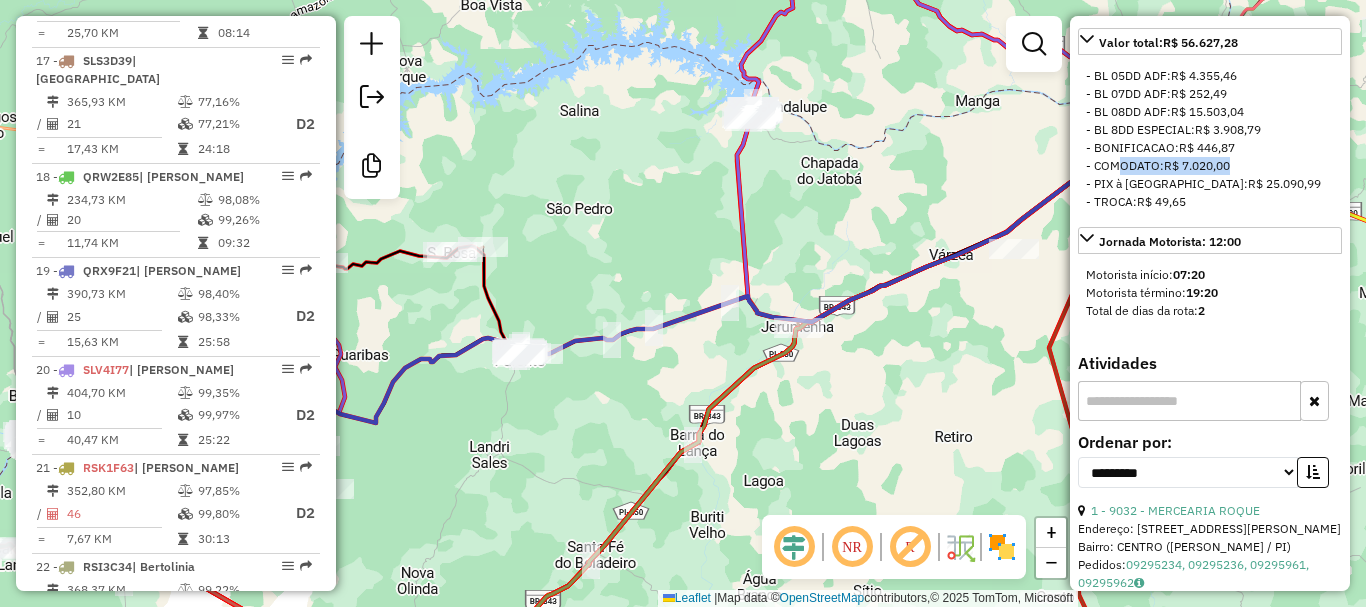 click on "- PIX à Vista:  R$ 25.090,99" at bounding box center (1210, 184) 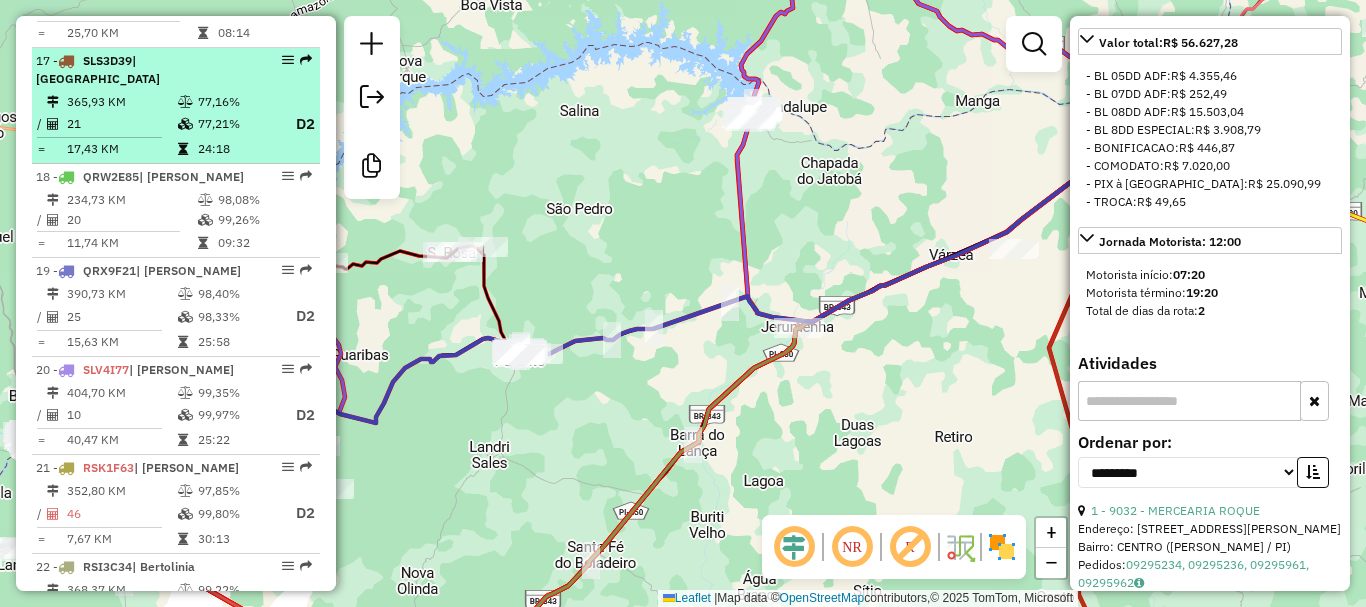 click on "17 -       SLS3D39   | Porto Alegre do Piaui" at bounding box center [142, 70] 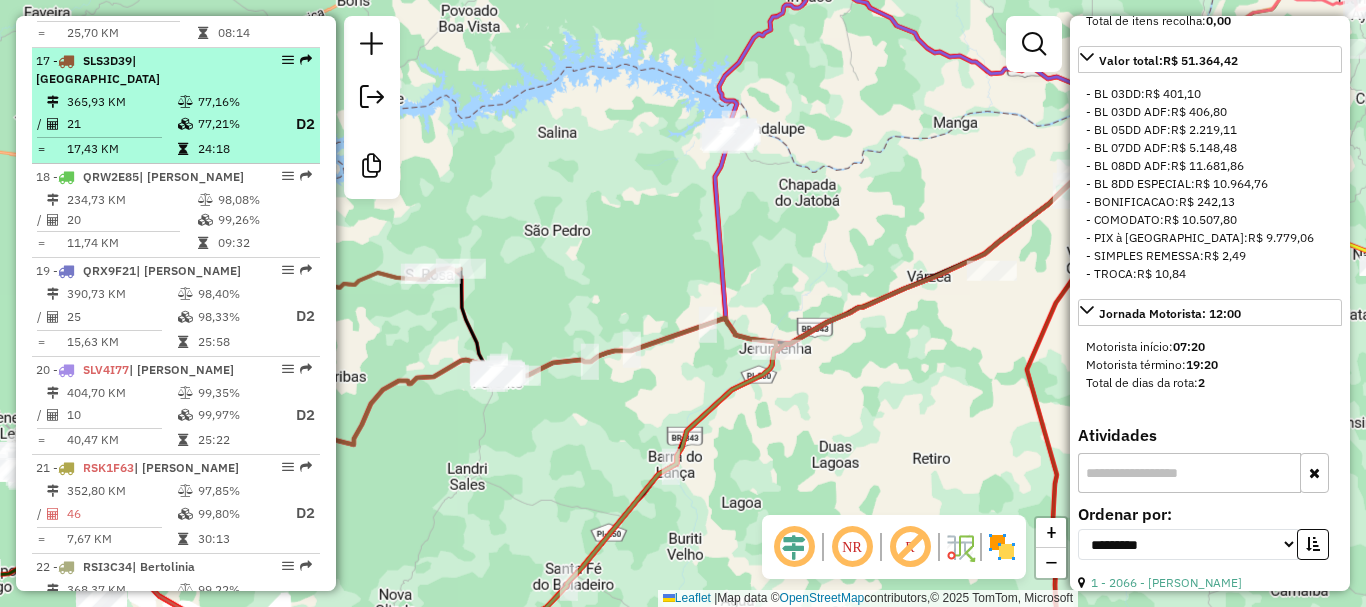 scroll, scrollTop: 718, scrollLeft: 0, axis: vertical 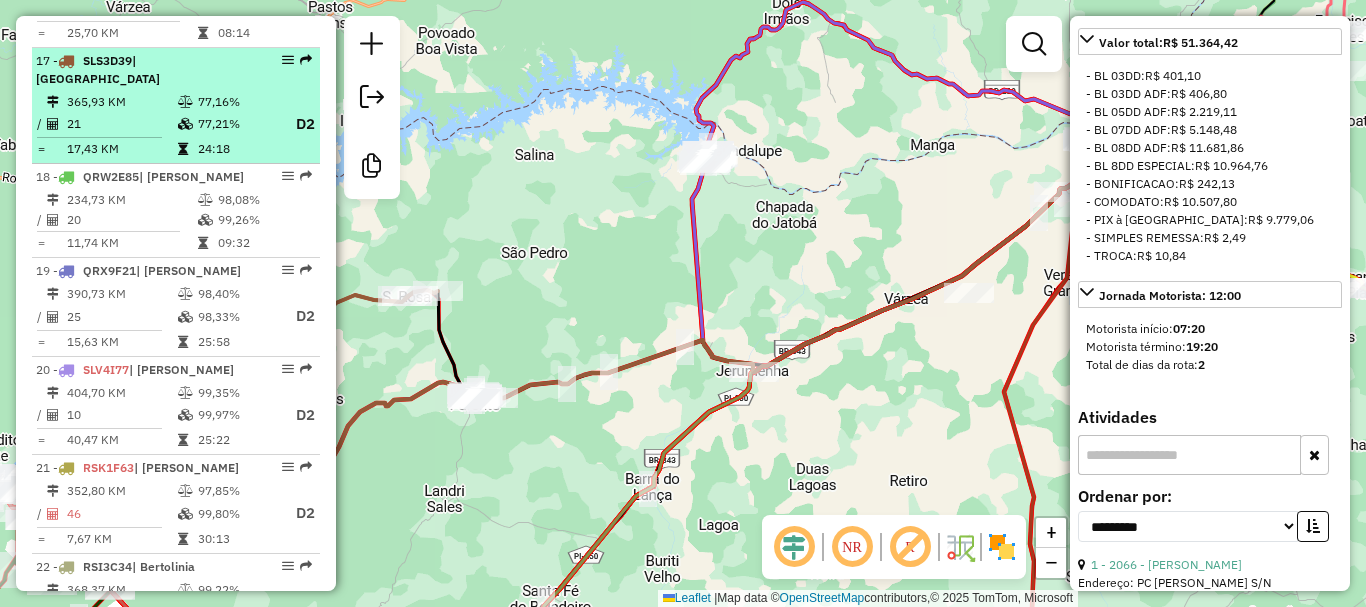 click on "17 -       SLS3D39   | Porto Alegre do Piaui" at bounding box center [142, 70] 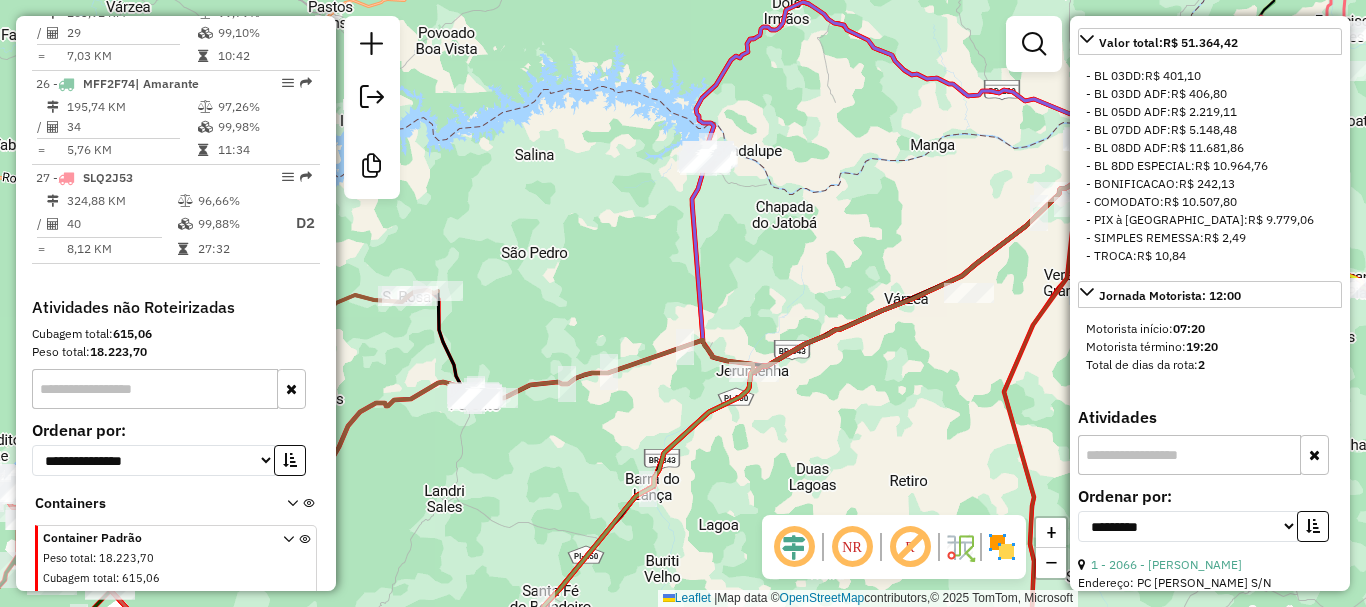 scroll, scrollTop: 3294, scrollLeft: 0, axis: vertical 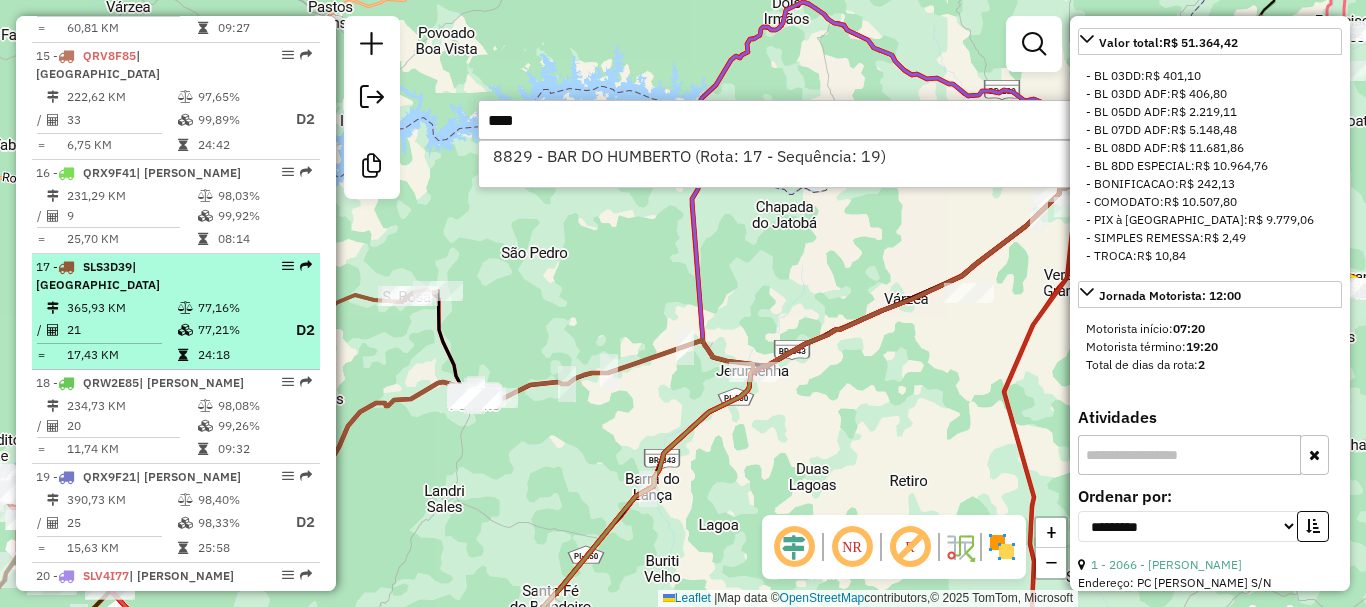 type on "****" 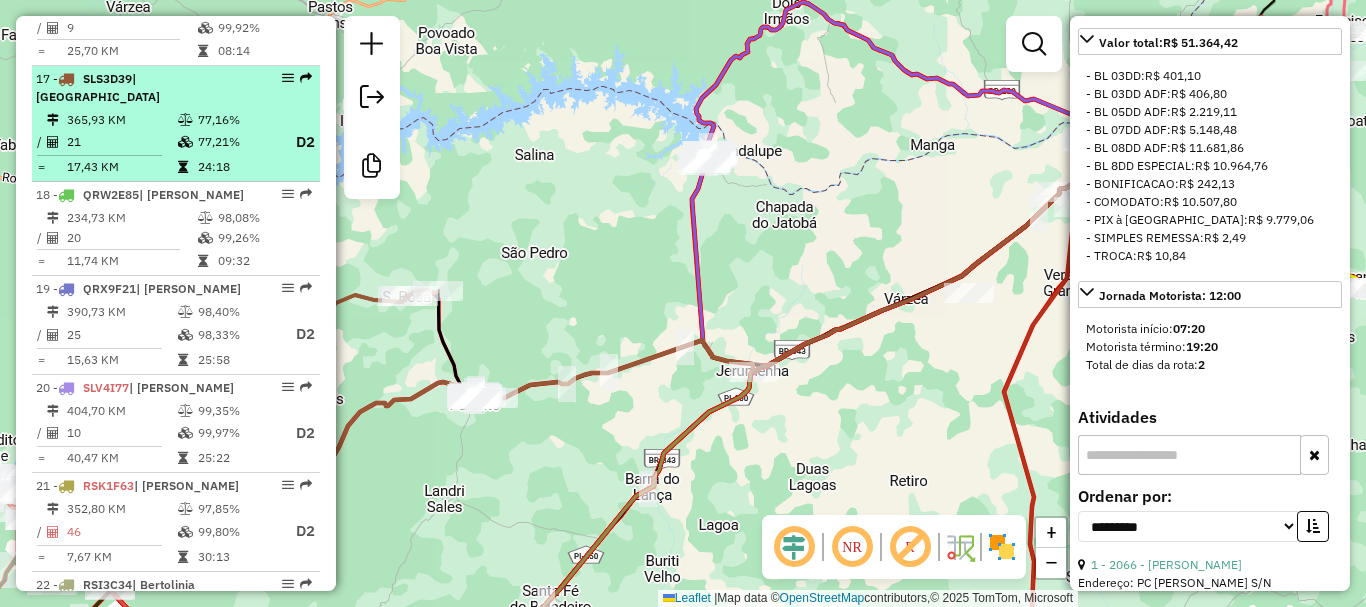 scroll, scrollTop: 2394, scrollLeft: 0, axis: vertical 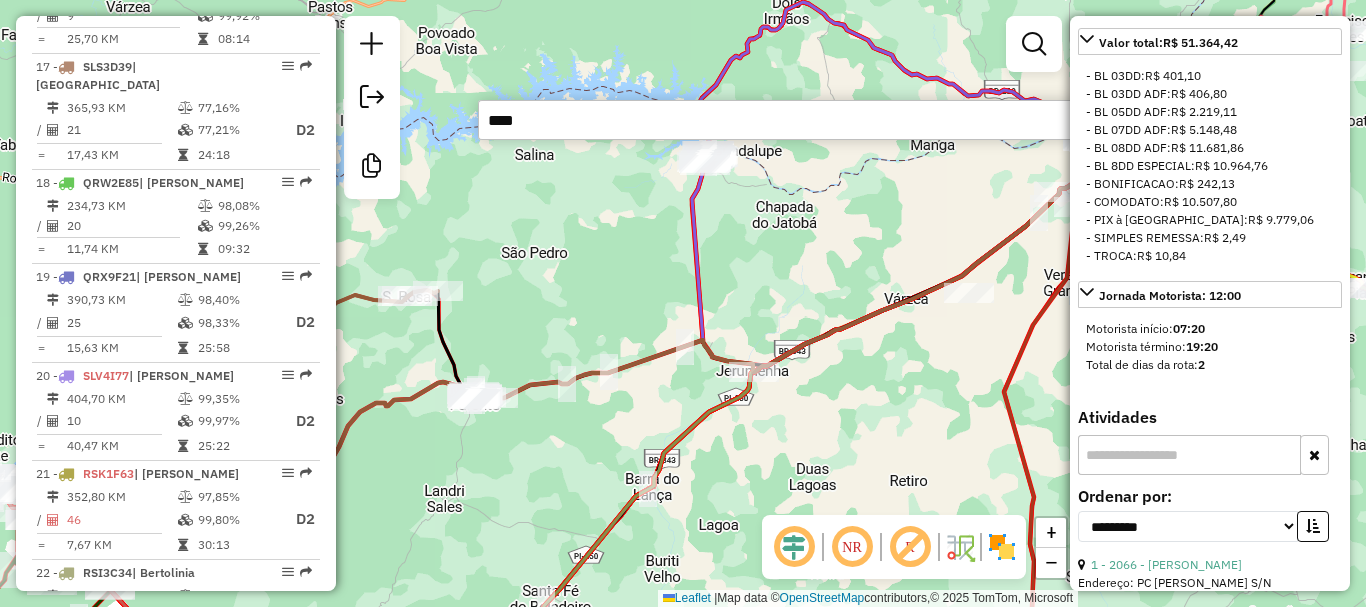 type on "*****" 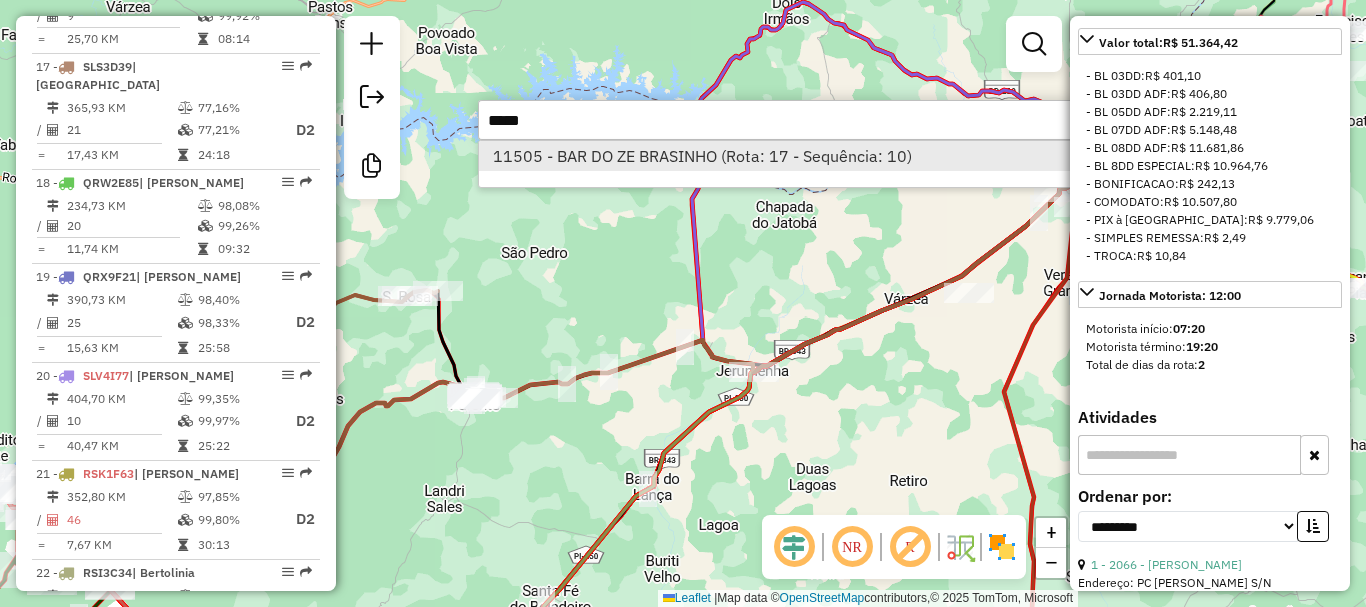 click on "11505 - BAR DO ZE BRASINHO (Rota: 17 - Sequência: 10)" at bounding box center [778, 156] 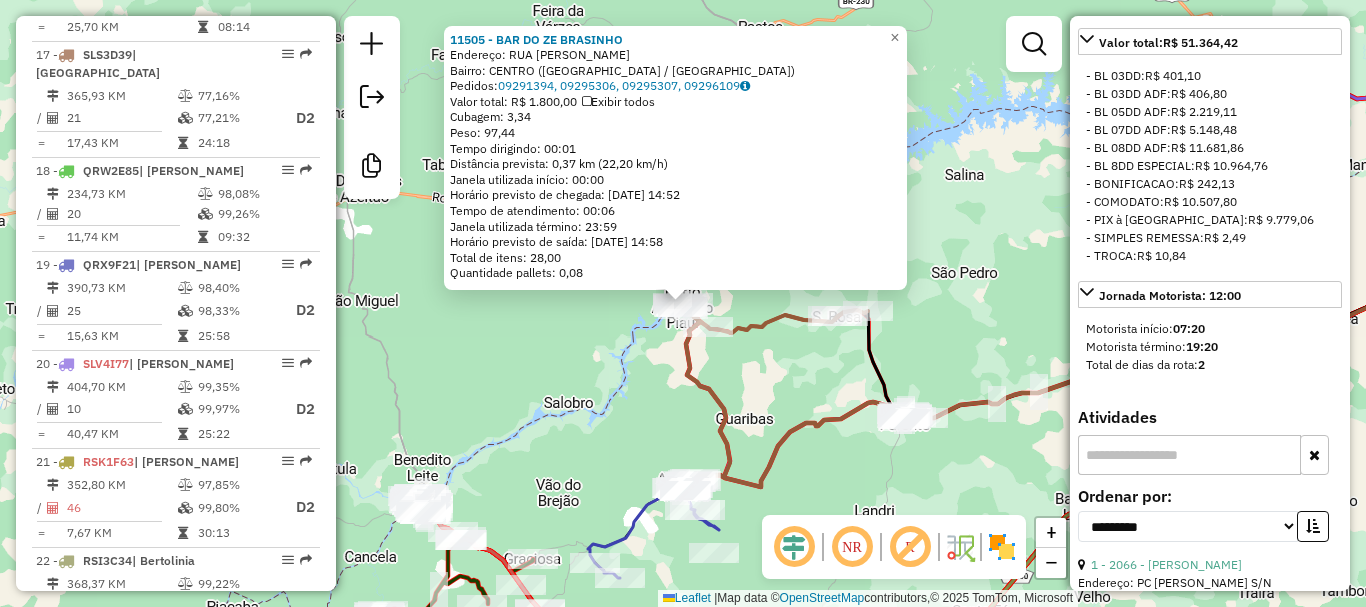 scroll, scrollTop: 2414, scrollLeft: 0, axis: vertical 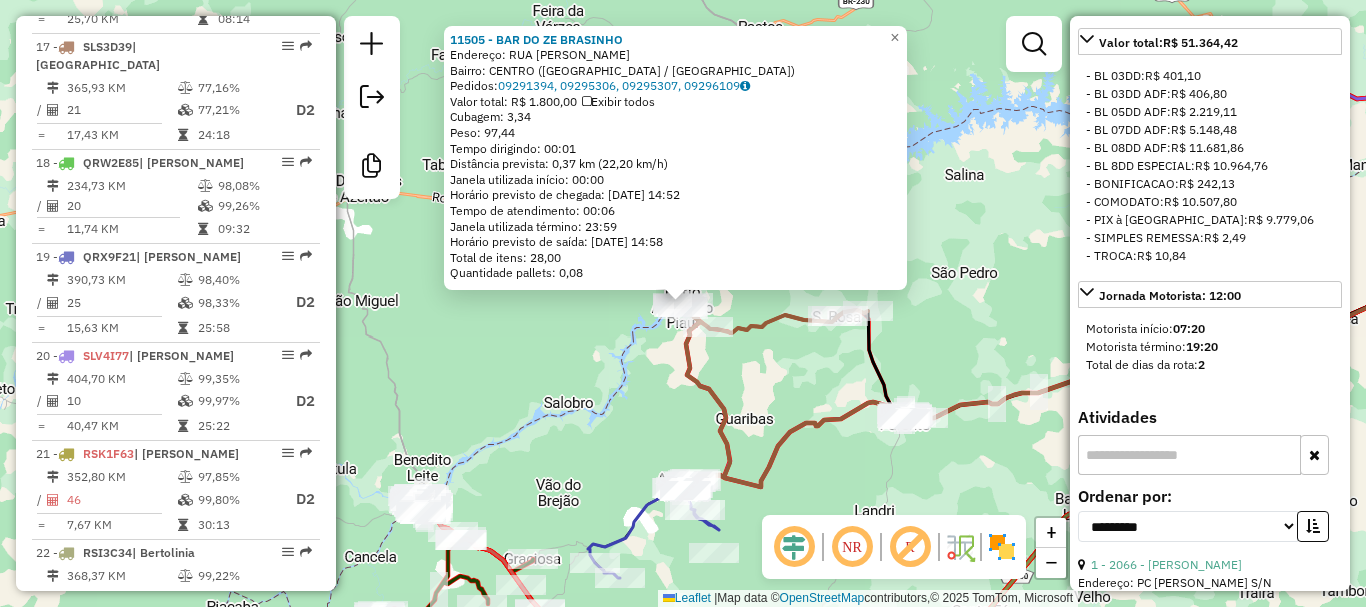 click on "Exibir todos" 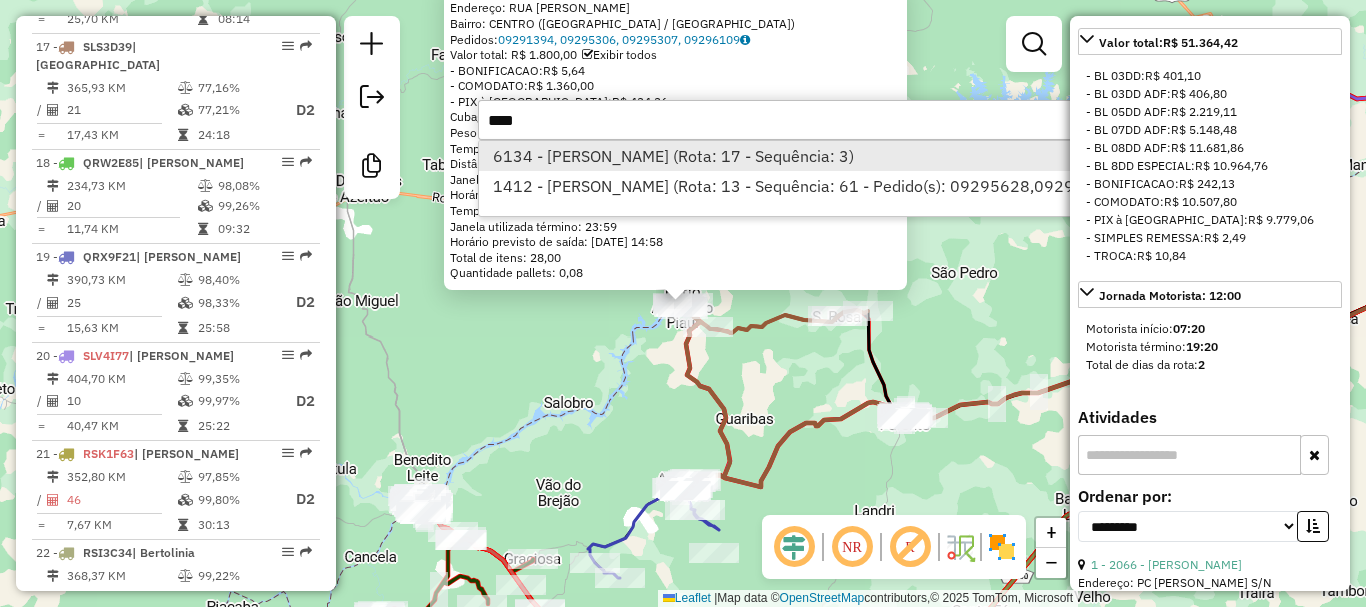 type on "****" 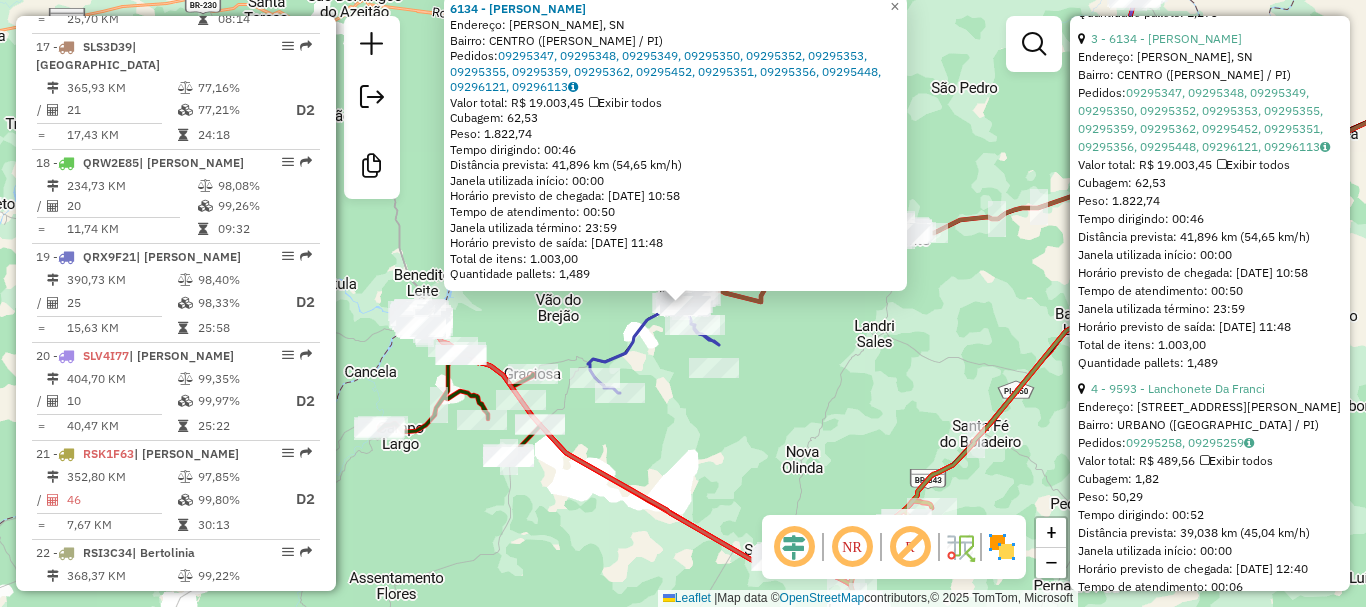 scroll, scrollTop: 1818, scrollLeft: 0, axis: vertical 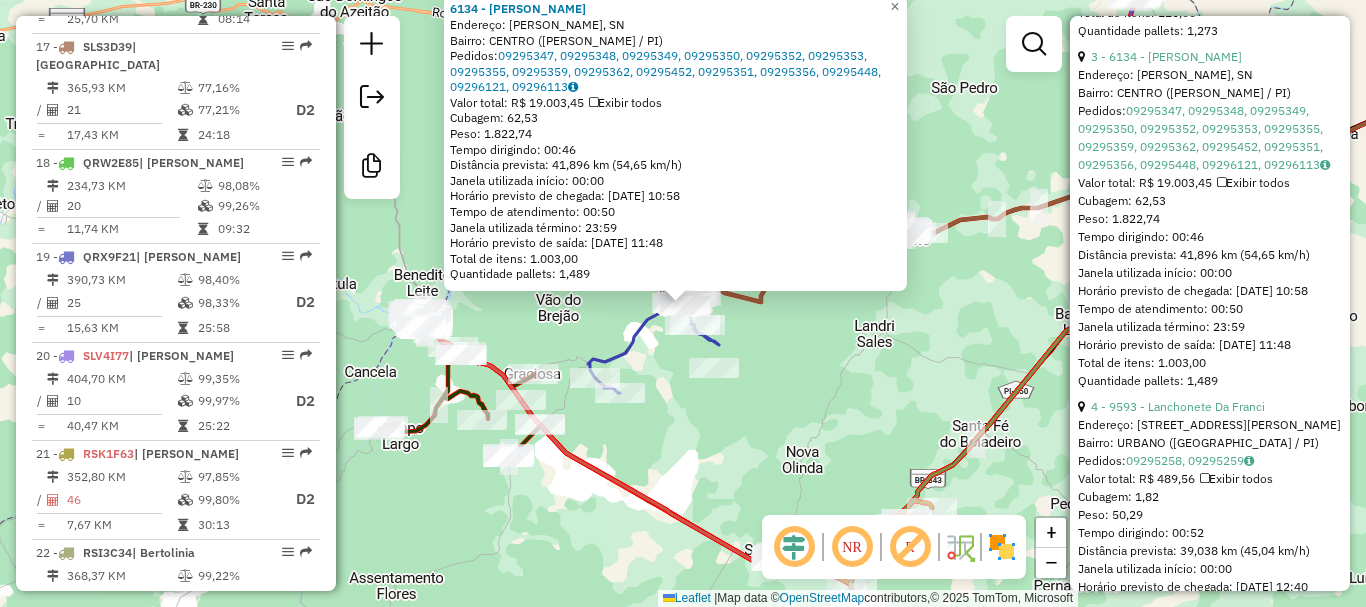 click at bounding box center (1221, 183) 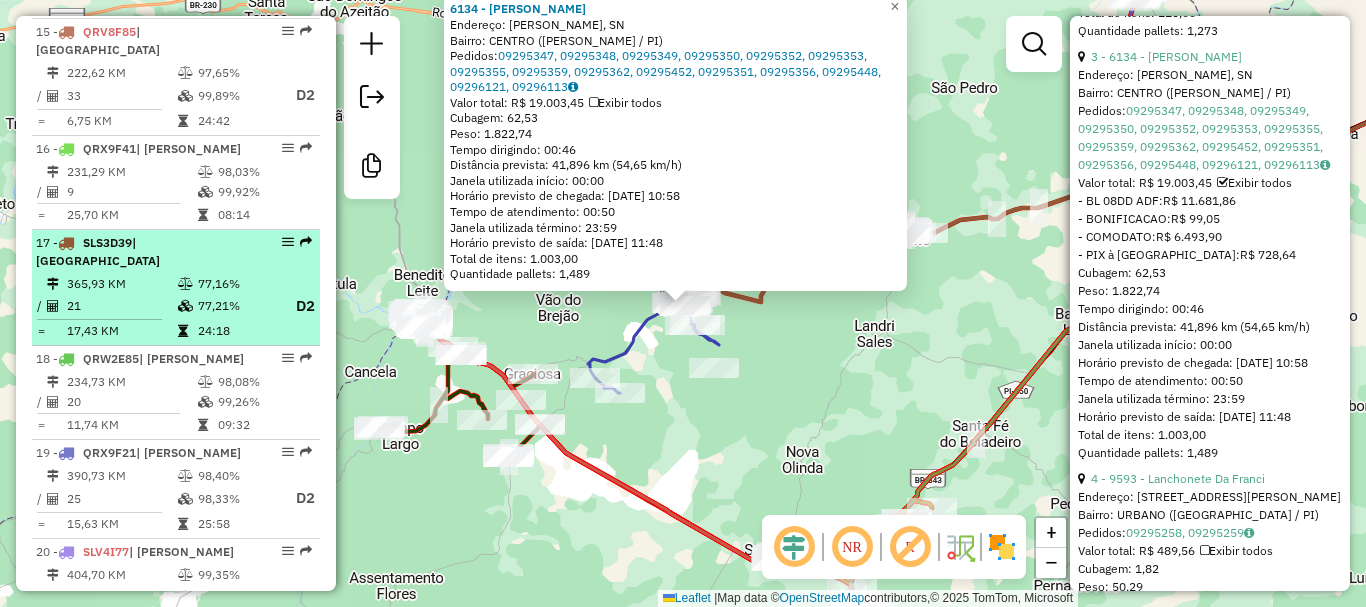 scroll, scrollTop: 2214, scrollLeft: 0, axis: vertical 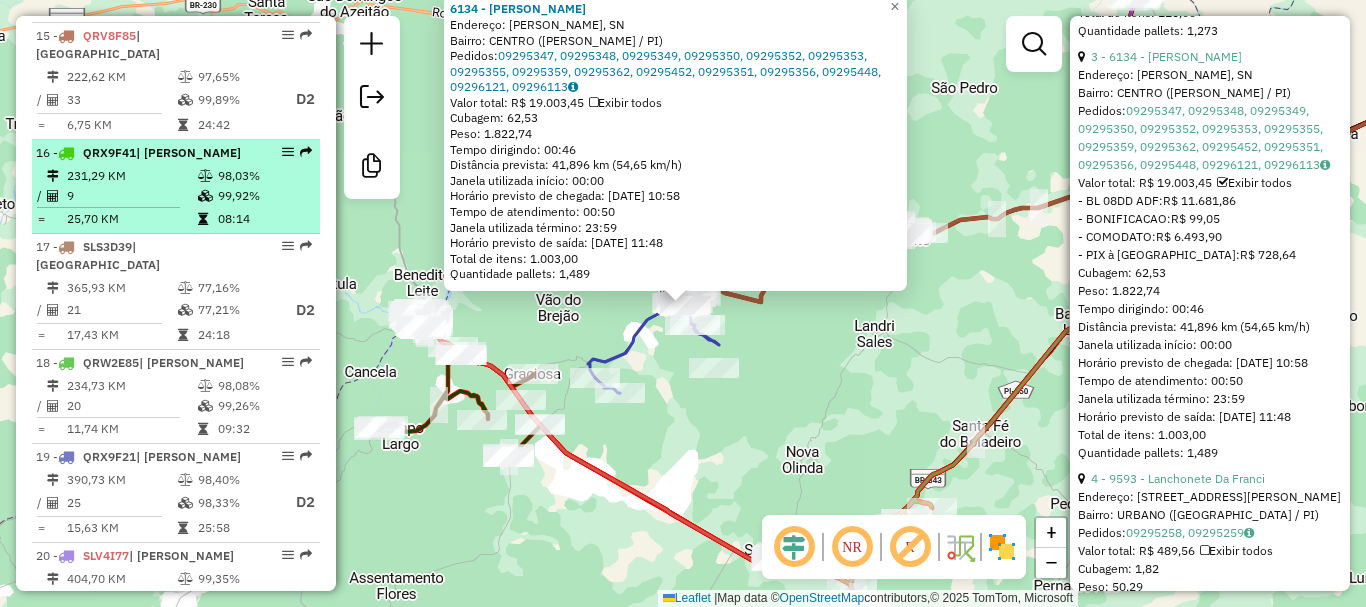 click on "231,29 KM" at bounding box center [131, 176] 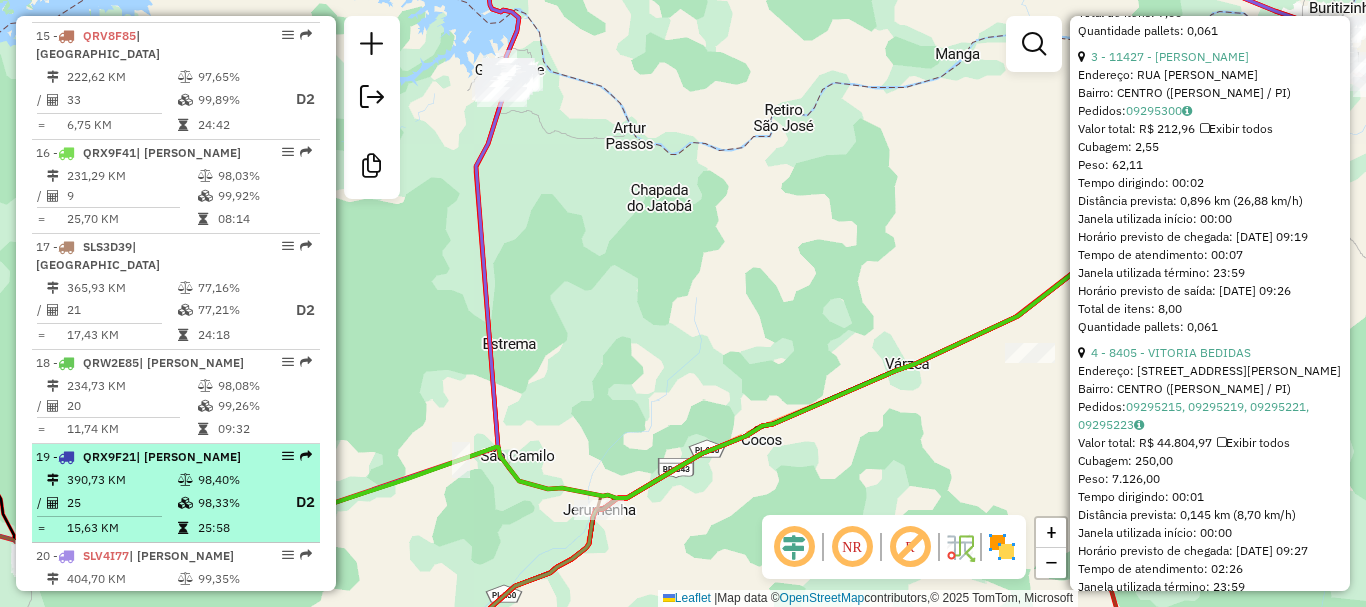click at bounding box center (185, 480) 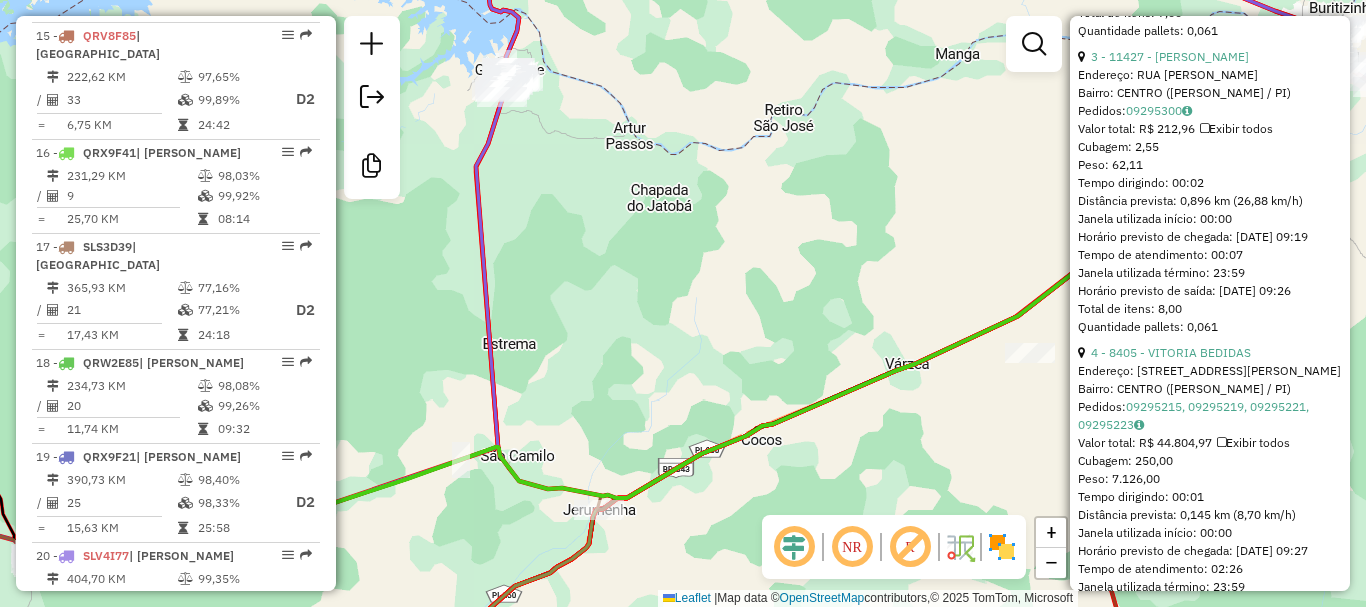 scroll, scrollTop: 1746, scrollLeft: 0, axis: vertical 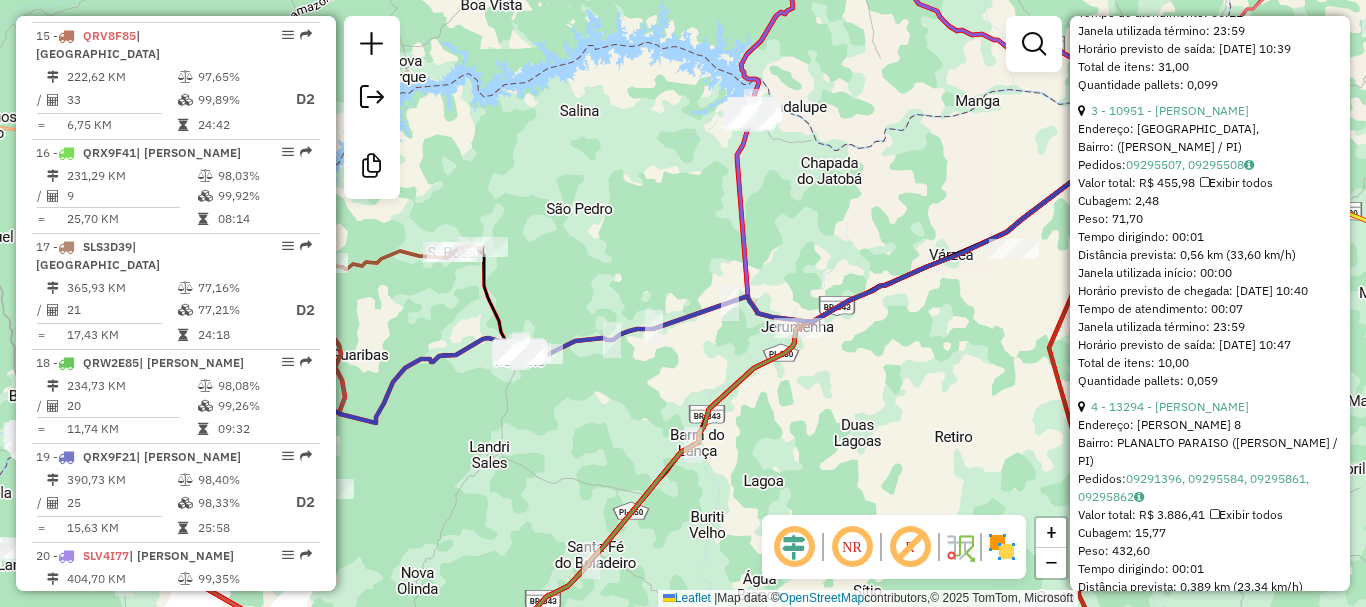 click on "Valor total: R$ 455,98   Exibir todos" at bounding box center (1210, 183) 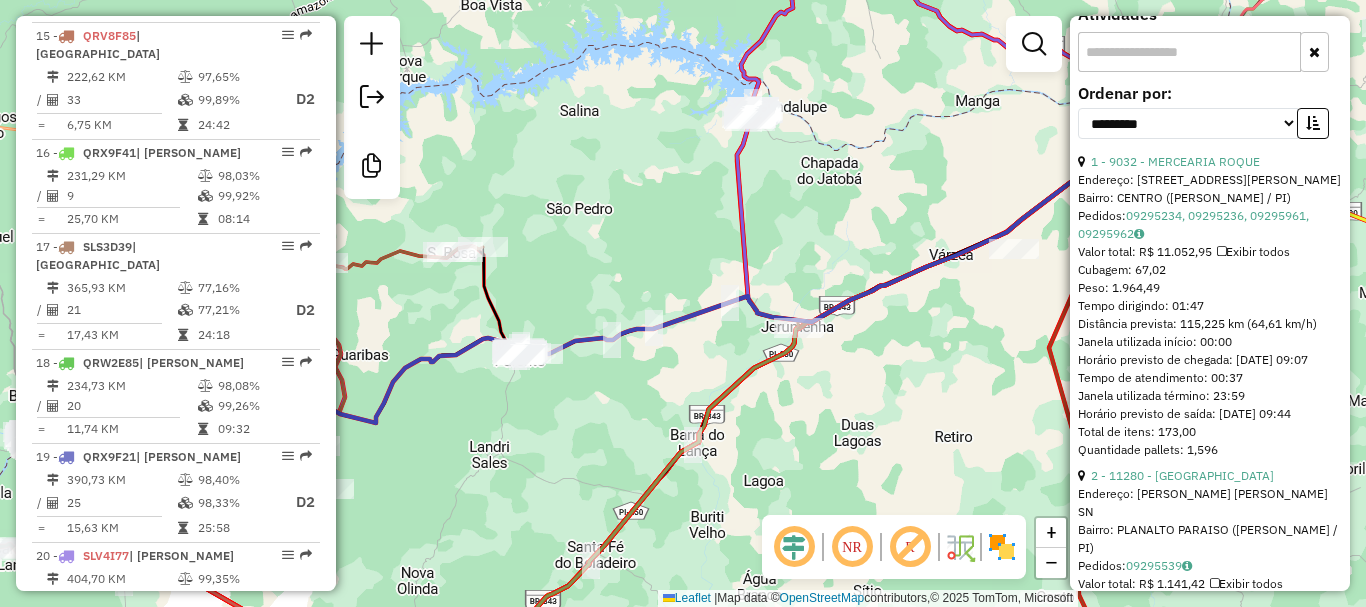 scroll, scrollTop: 1046, scrollLeft: 0, axis: vertical 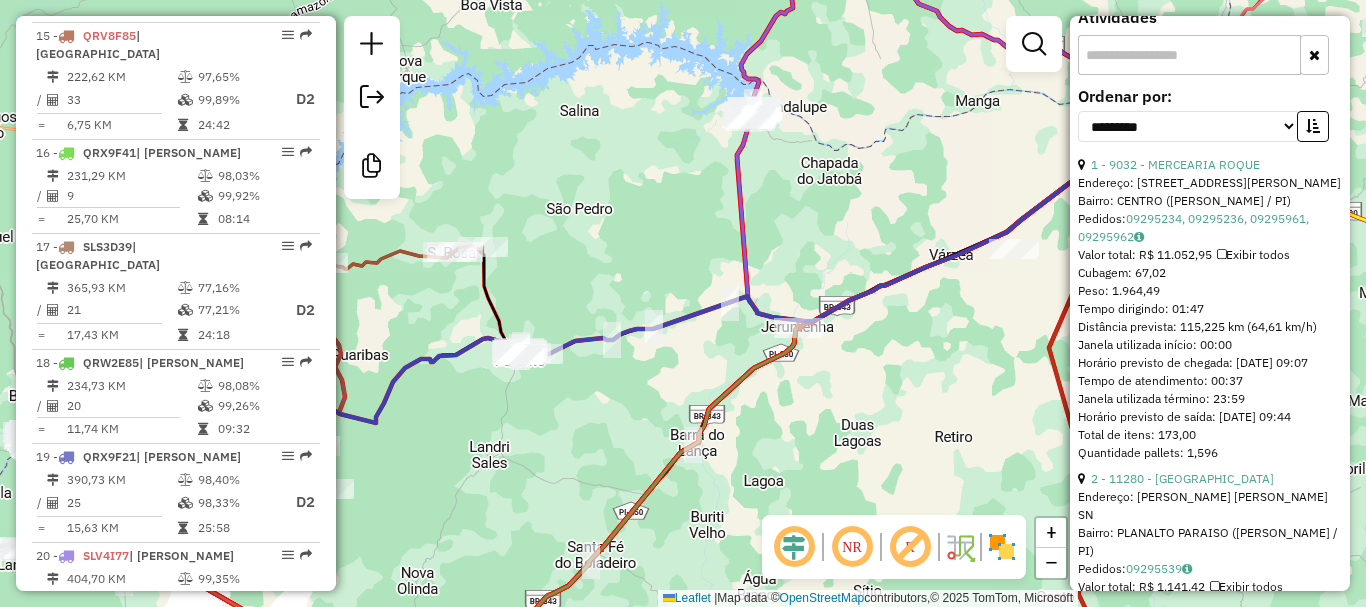 click on "Valor total: R$ 11.052,95   Exibir todos" at bounding box center [1210, 255] 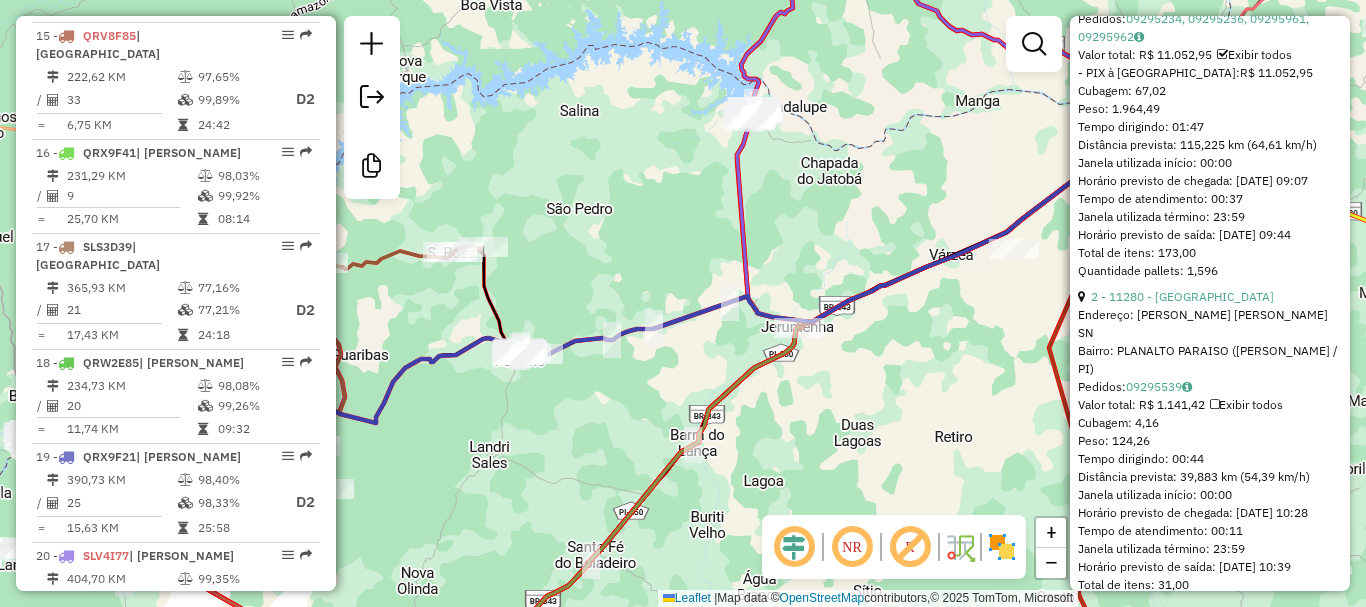 scroll, scrollTop: 1346, scrollLeft: 0, axis: vertical 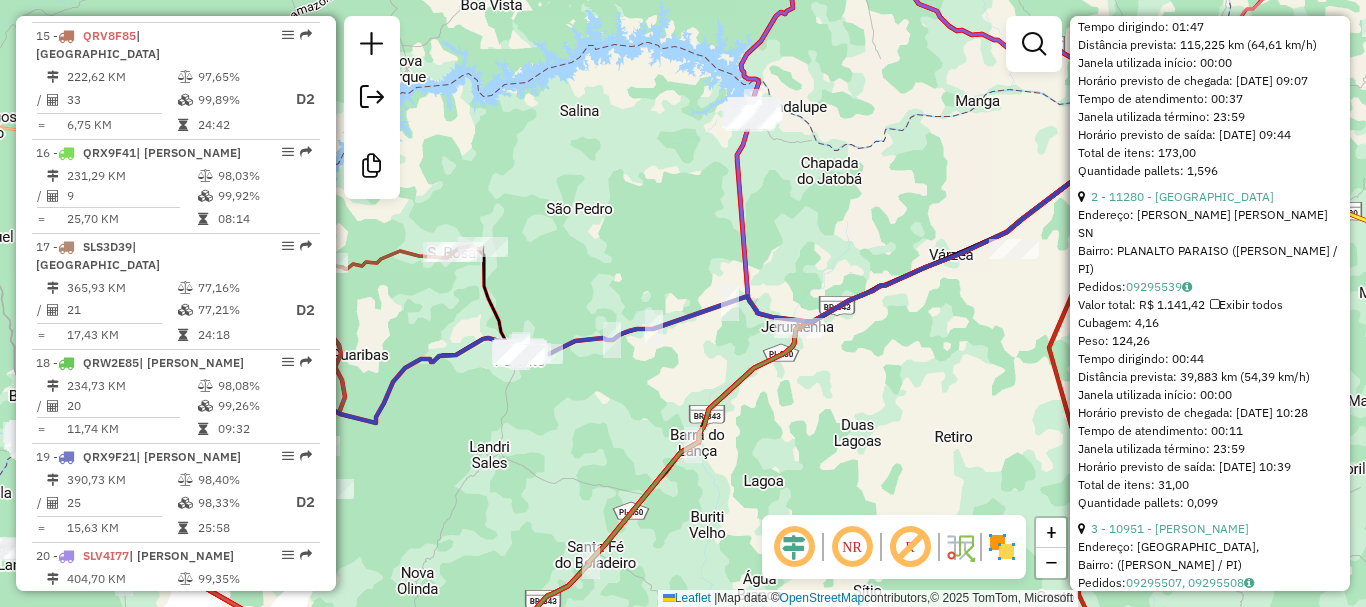 click on "Exibir todos" at bounding box center [1246, 304] 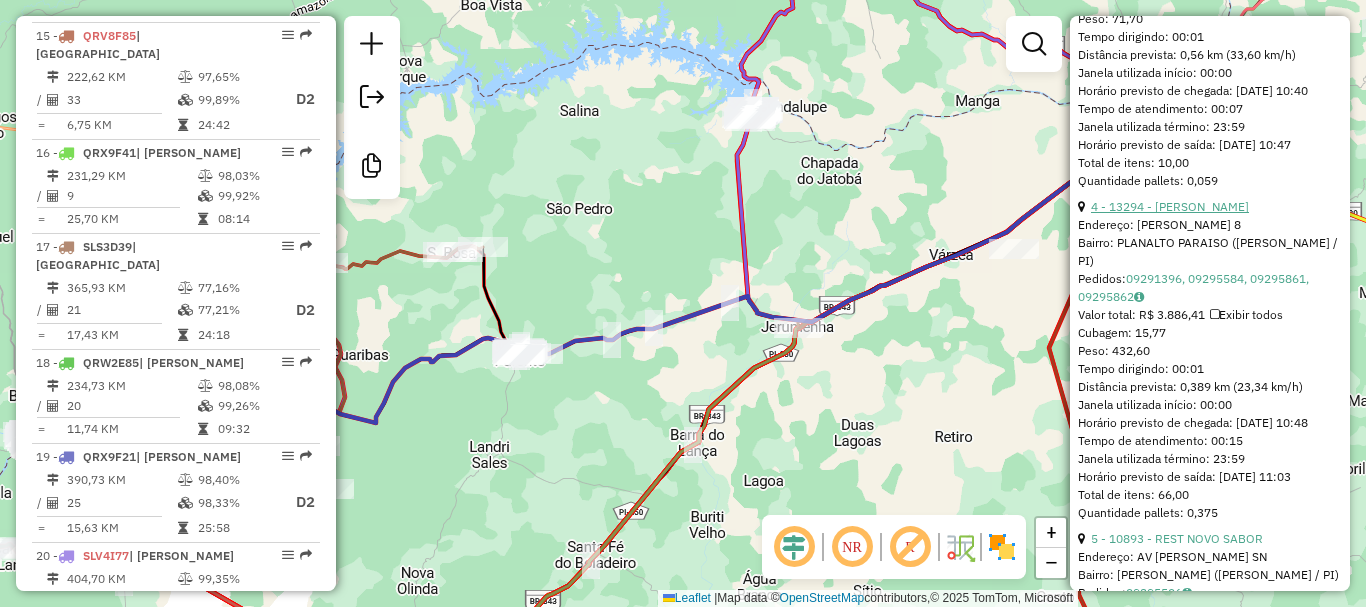 scroll, scrollTop: 2046, scrollLeft: 0, axis: vertical 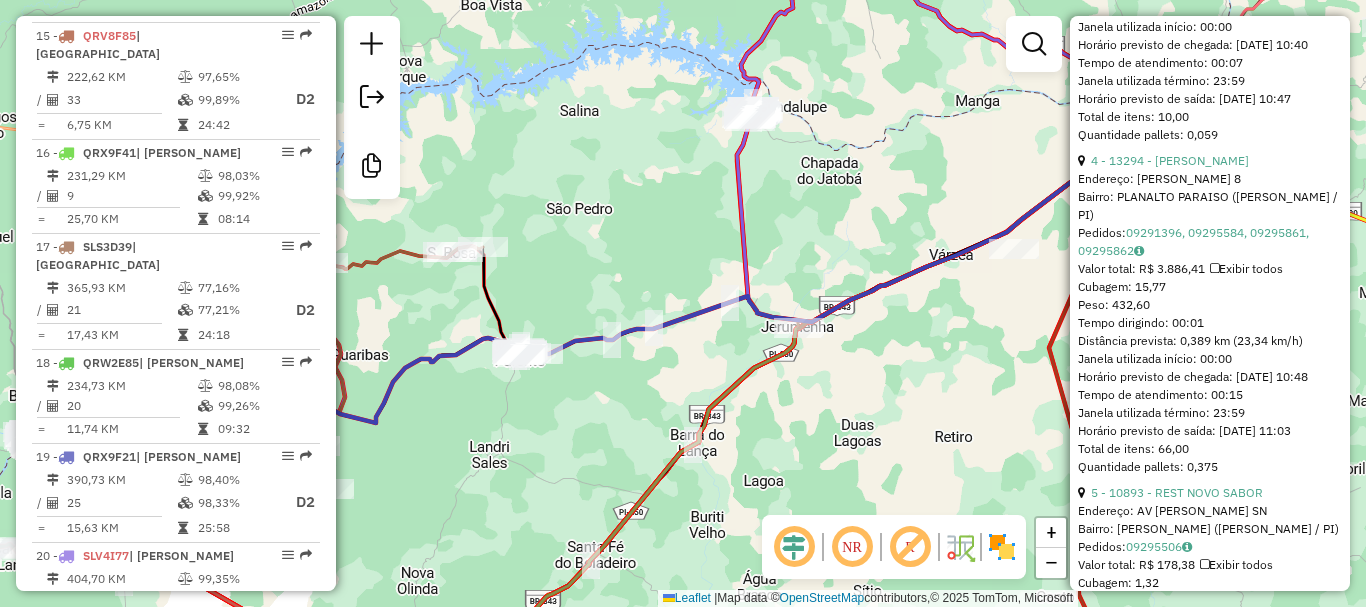 click on "Exibir todos" at bounding box center (1246, 268) 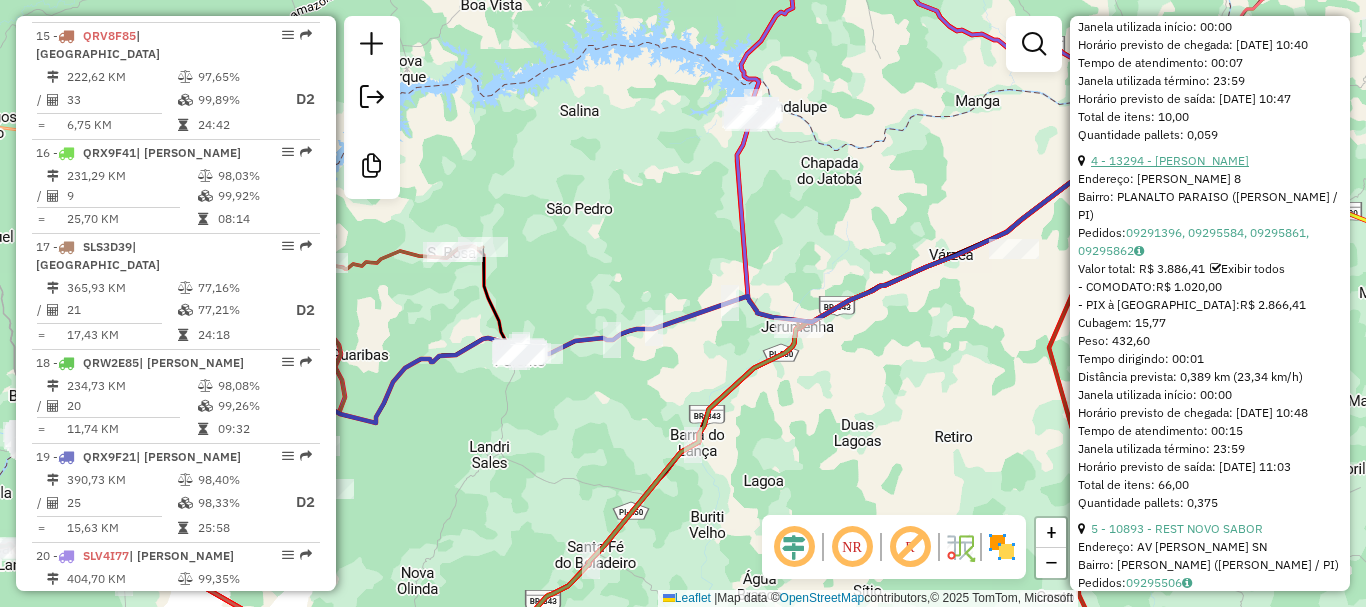 click on "4 - 13294 - CONV DONA CRUZ" at bounding box center (1170, 160) 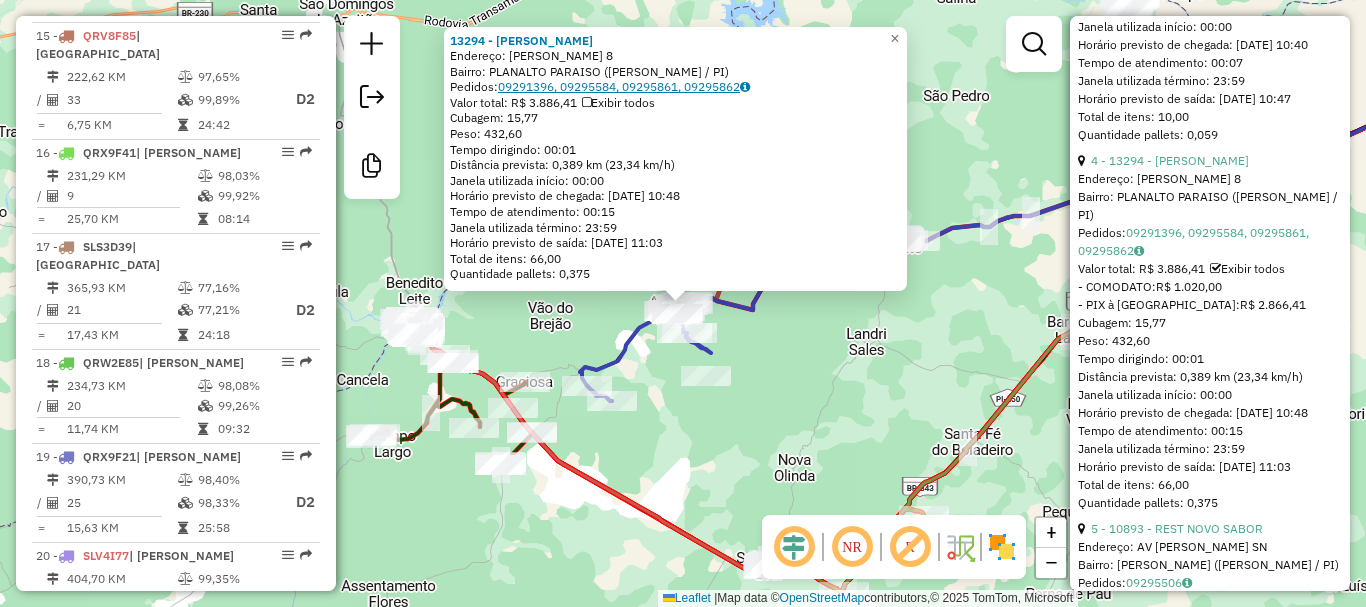 click on "09291396, 09295584, 09295861, 09295862" 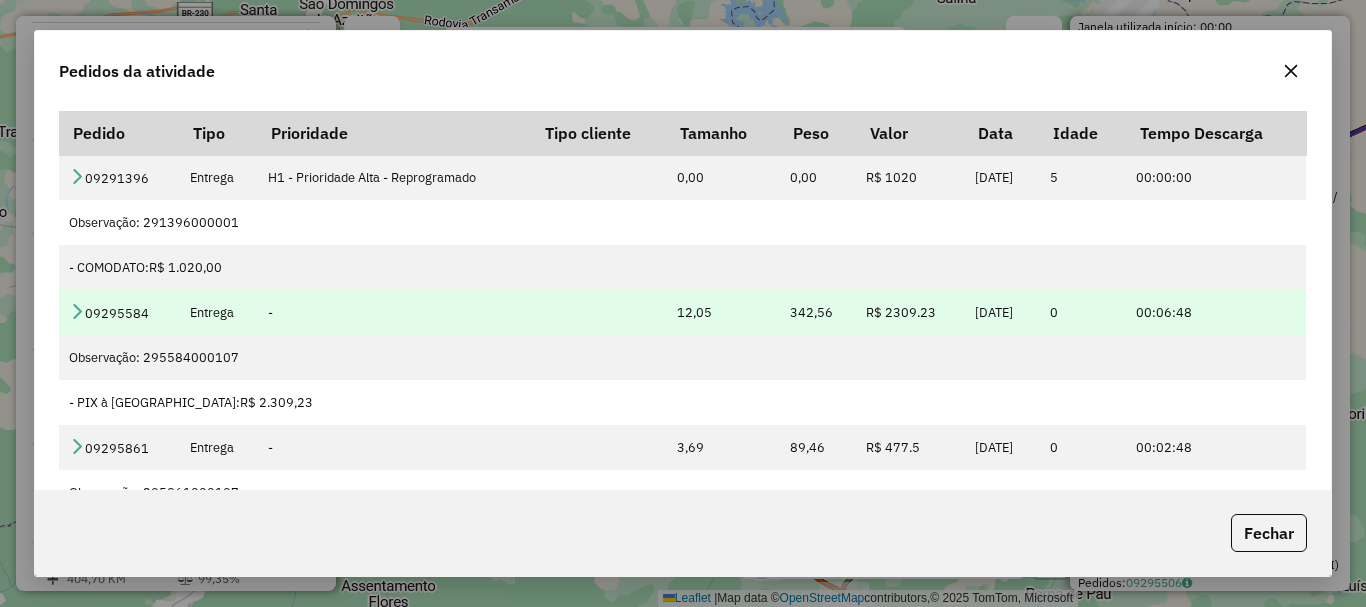 click at bounding box center [77, 311] 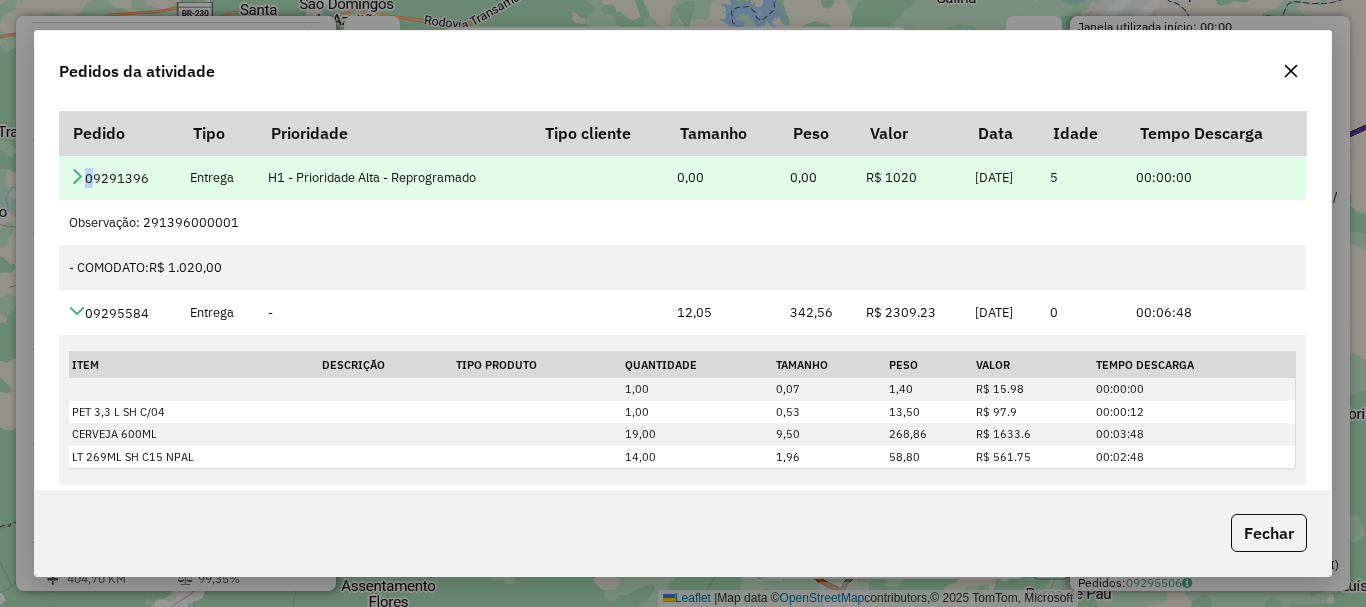 click on "09291396" at bounding box center [119, 177] 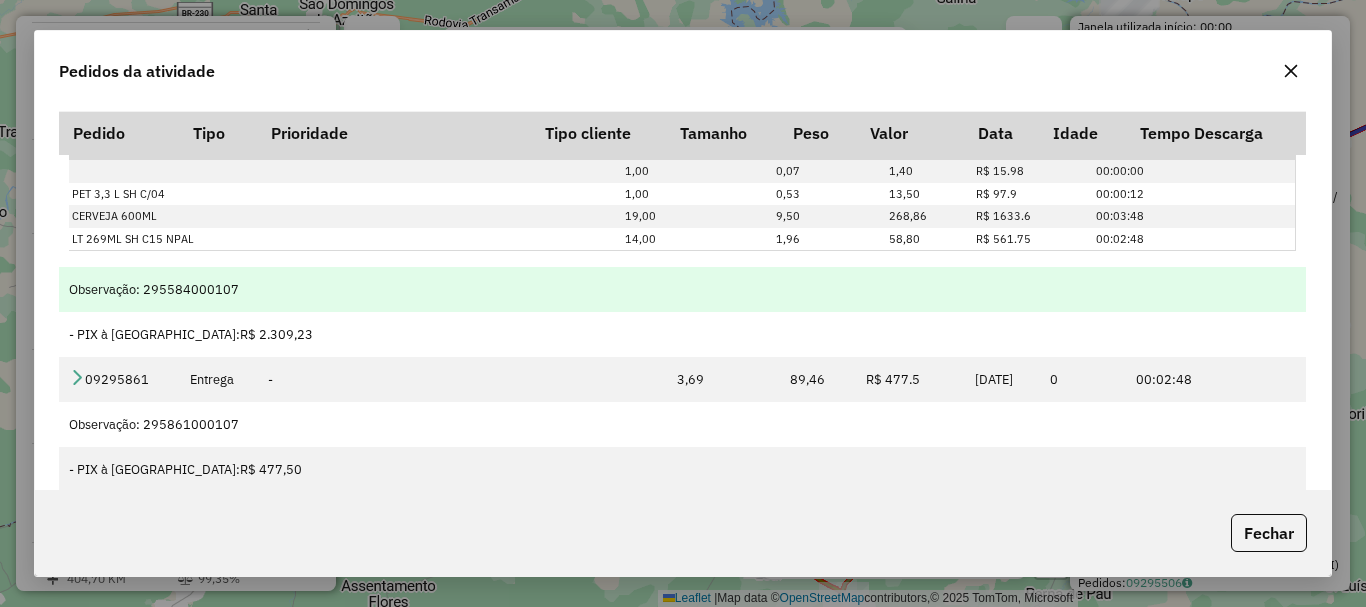 scroll, scrollTop: 336, scrollLeft: 0, axis: vertical 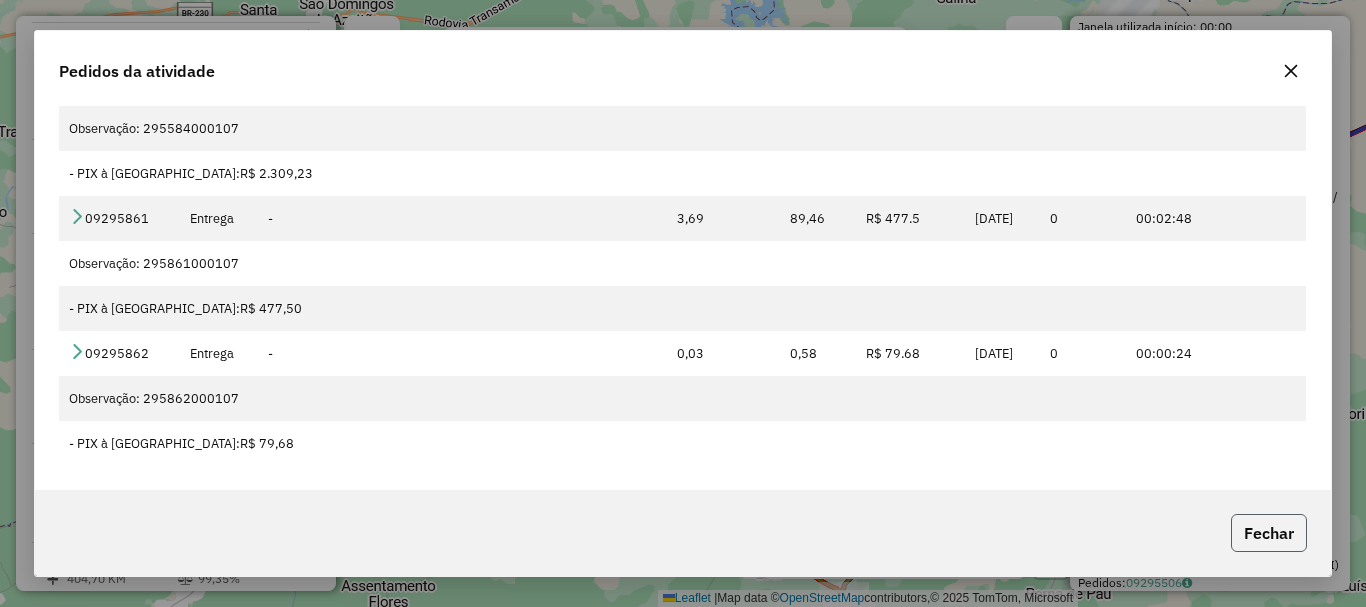 click on "Fechar" 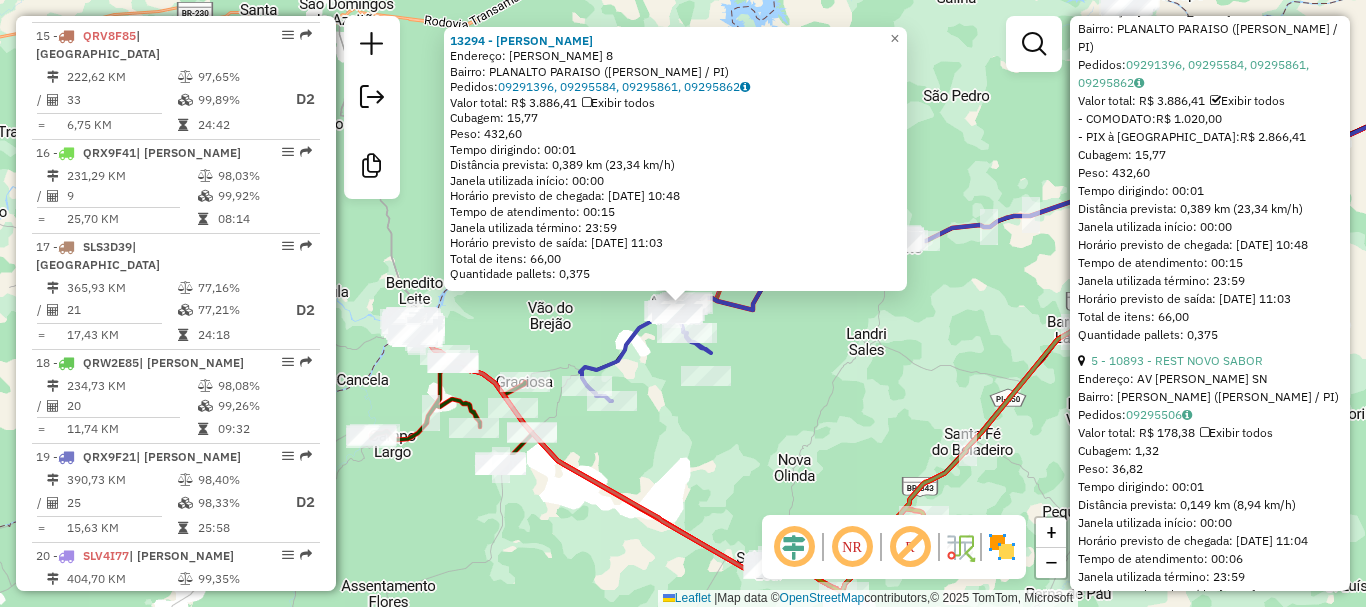scroll, scrollTop: 2246, scrollLeft: 0, axis: vertical 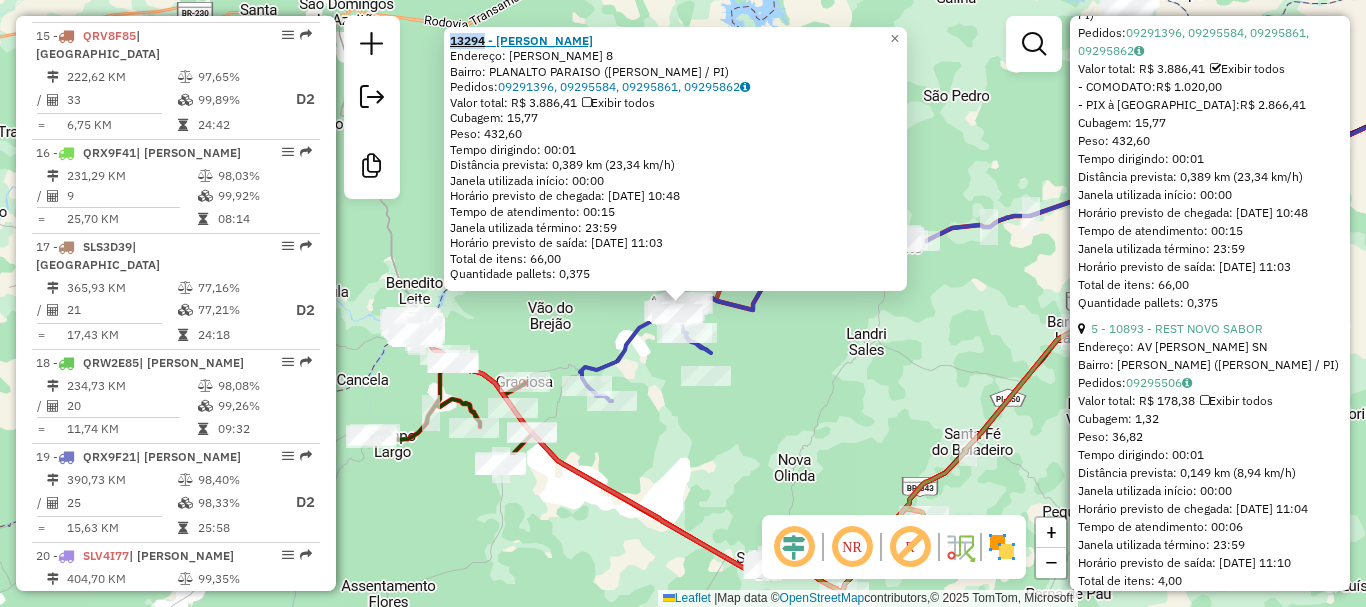 drag, startPoint x: 446, startPoint y: 38, endPoint x: 493, endPoint y: 39, distance: 47.010635 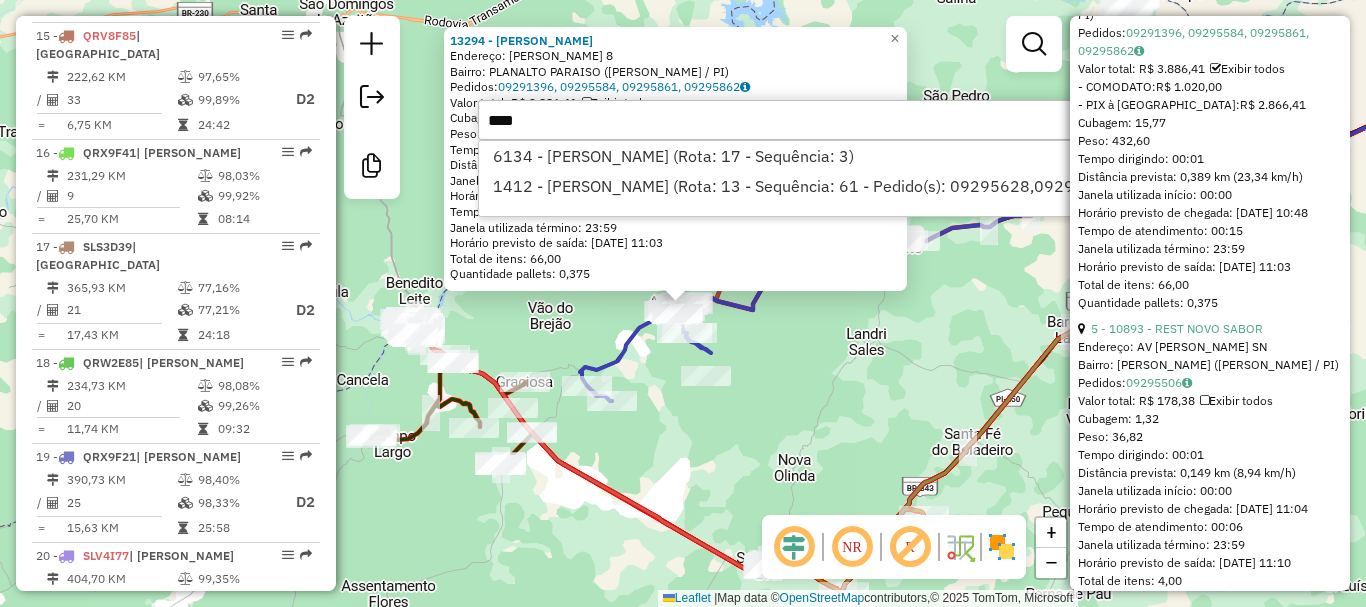 type on "****" 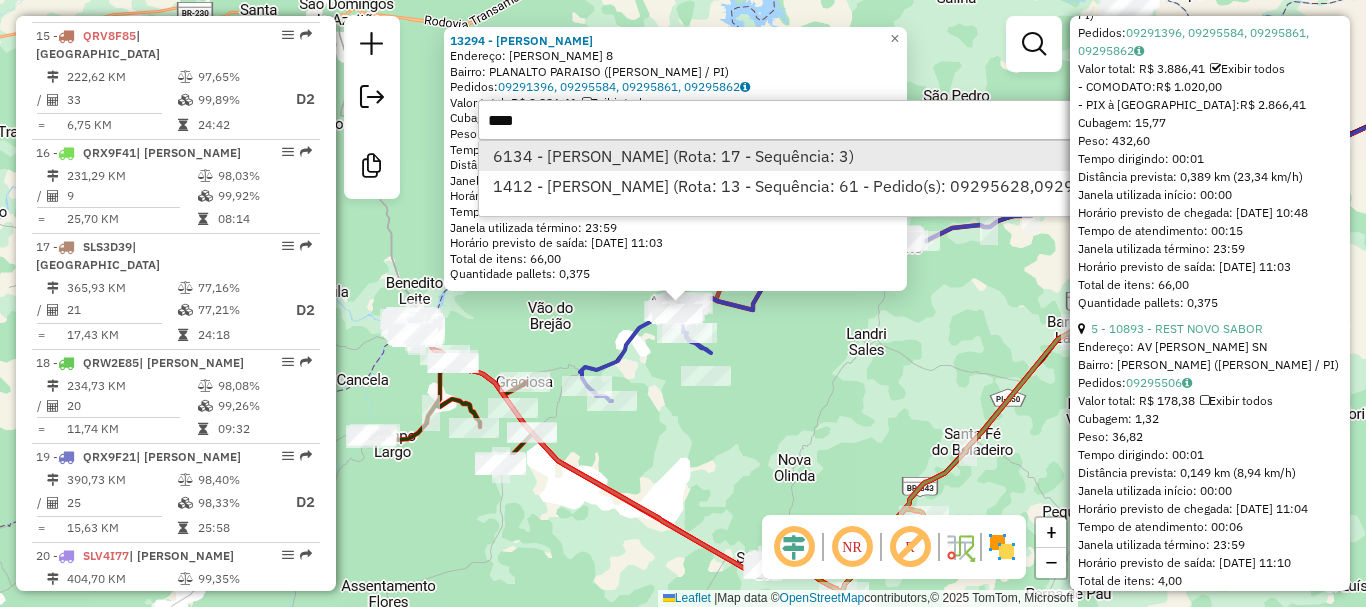 click on "6134 - FRANCISCO MUNIZ DA COSTA (Rota: 17 - Sequência: 3)" at bounding box center (805, 156) 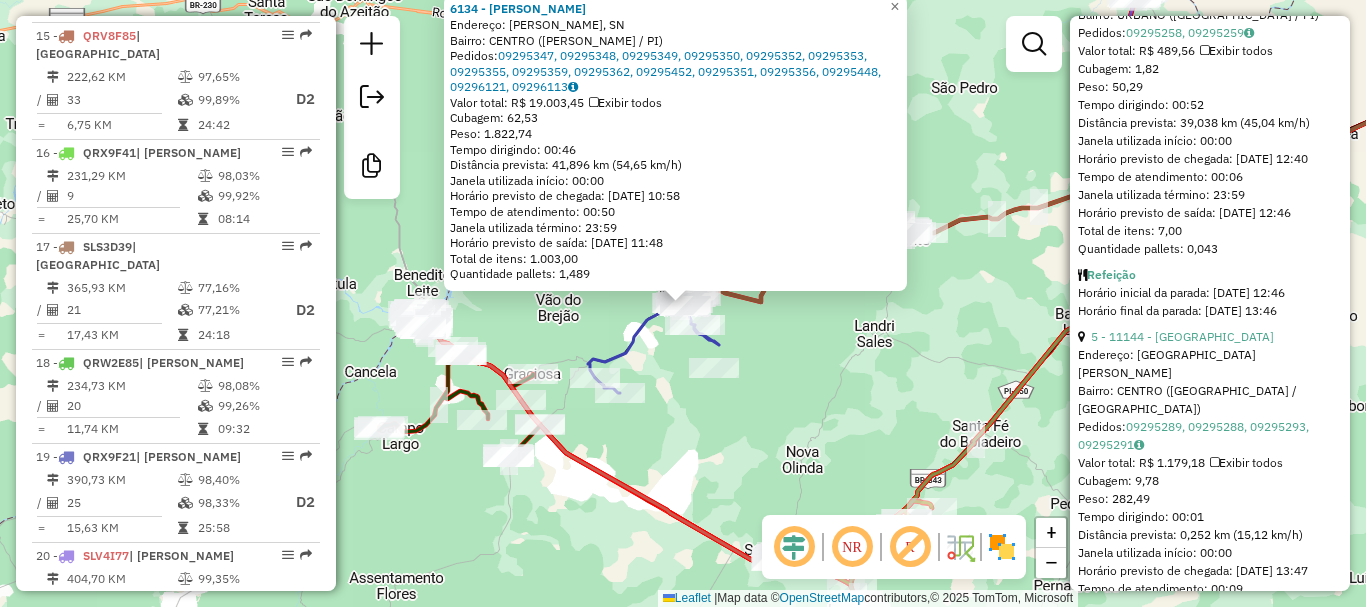 scroll, scrollTop: 2318, scrollLeft: 0, axis: vertical 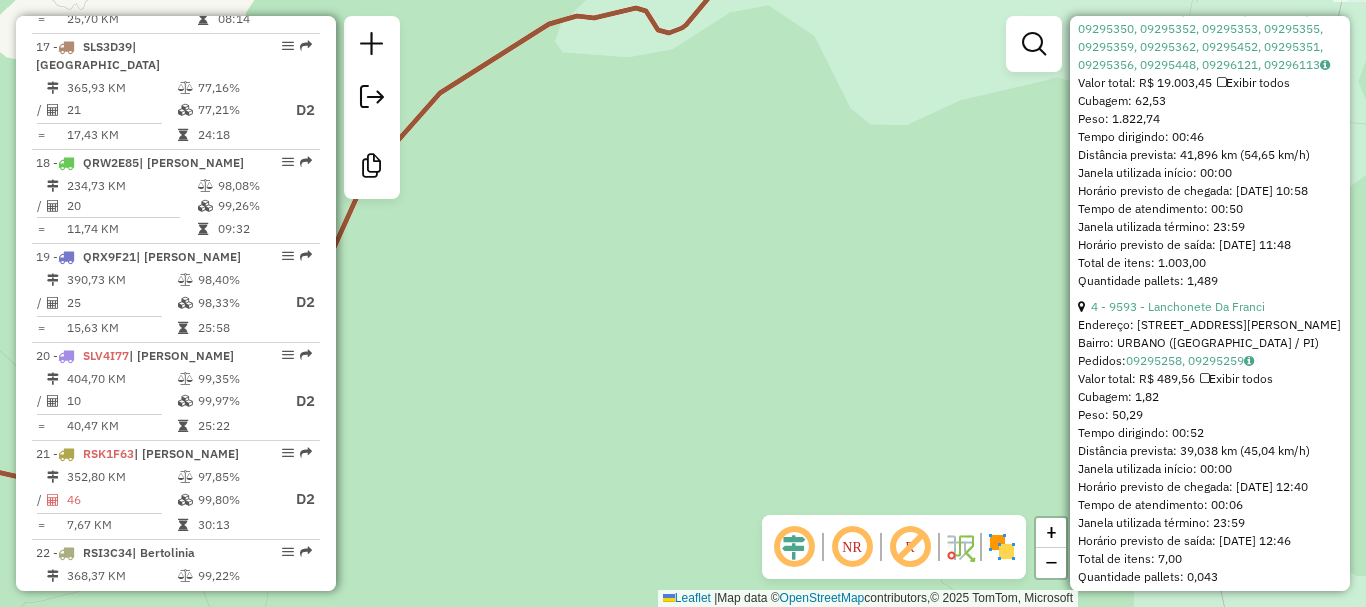 click at bounding box center (1221, 83) 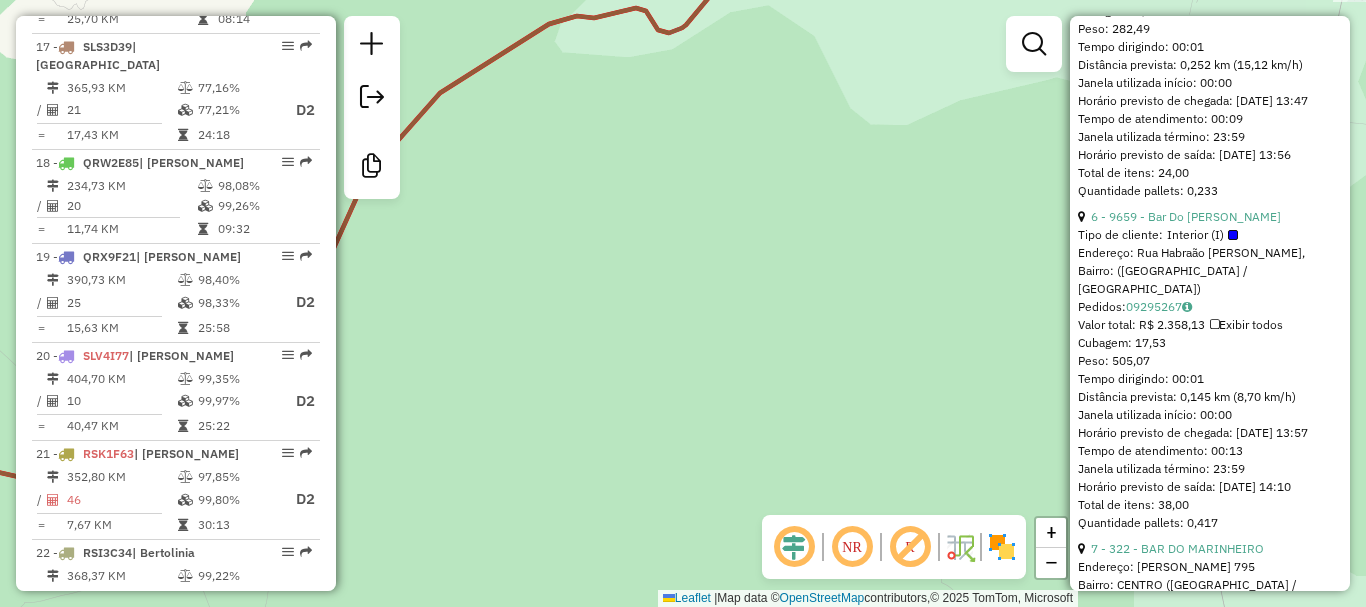 scroll, scrollTop: 2718, scrollLeft: 0, axis: vertical 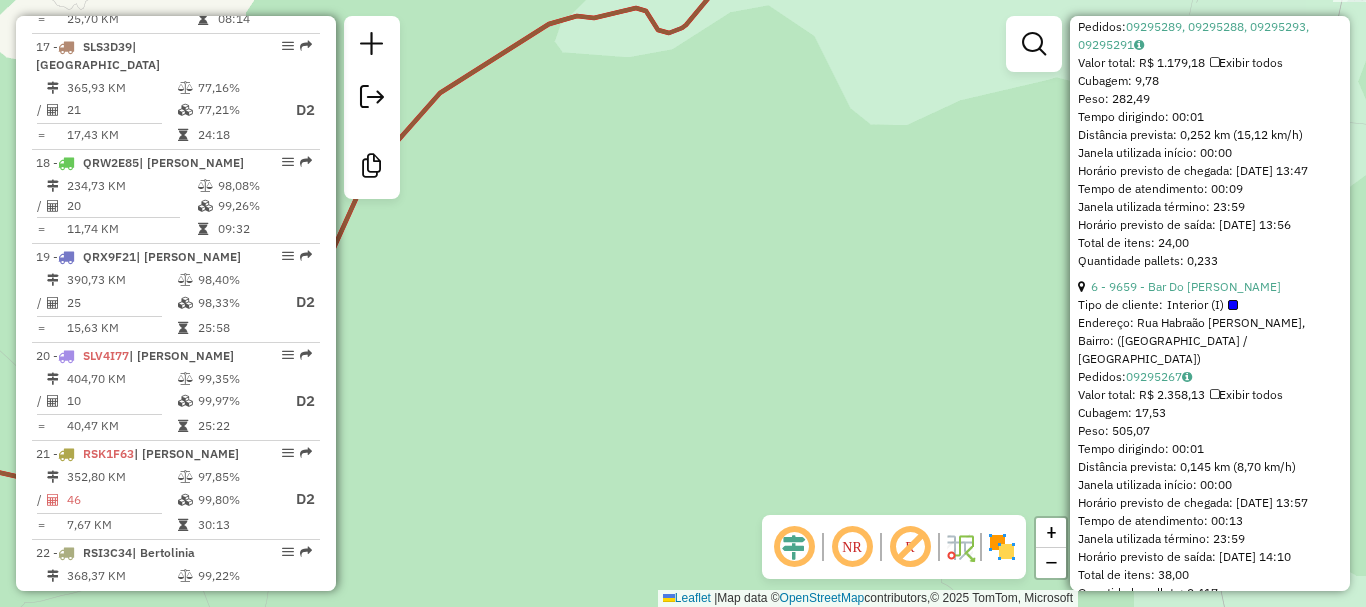 click at bounding box center (1214, 63) 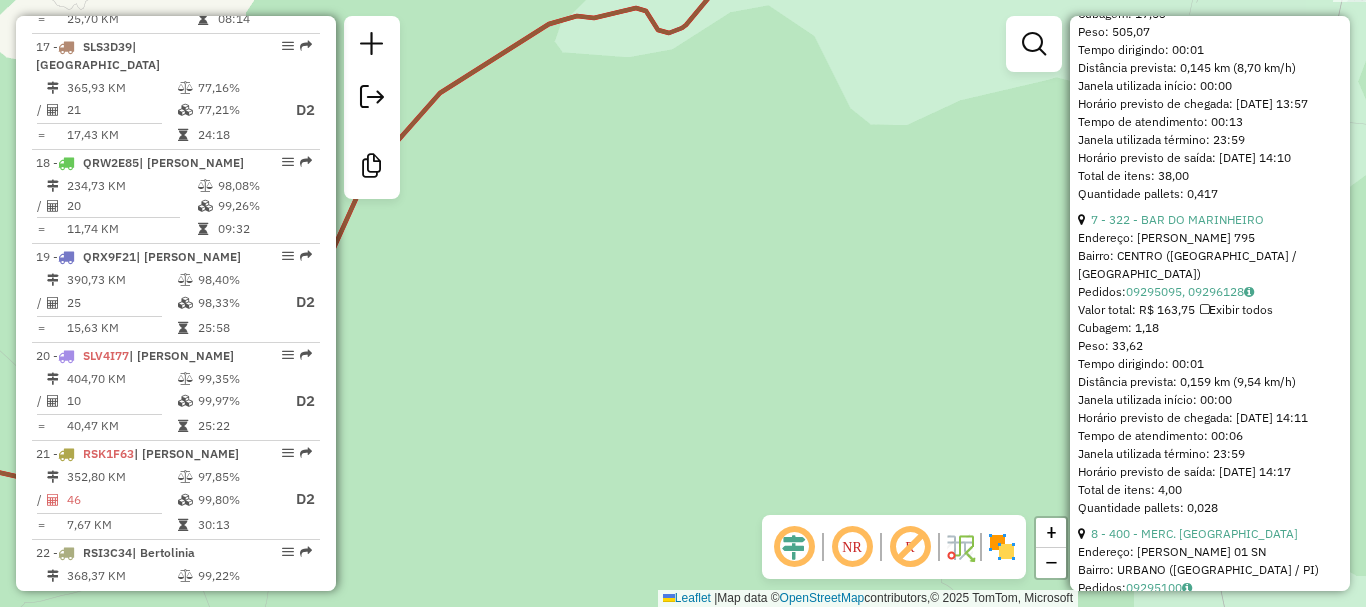 scroll, scrollTop: 3218, scrollLeft: 0, axis: vertical 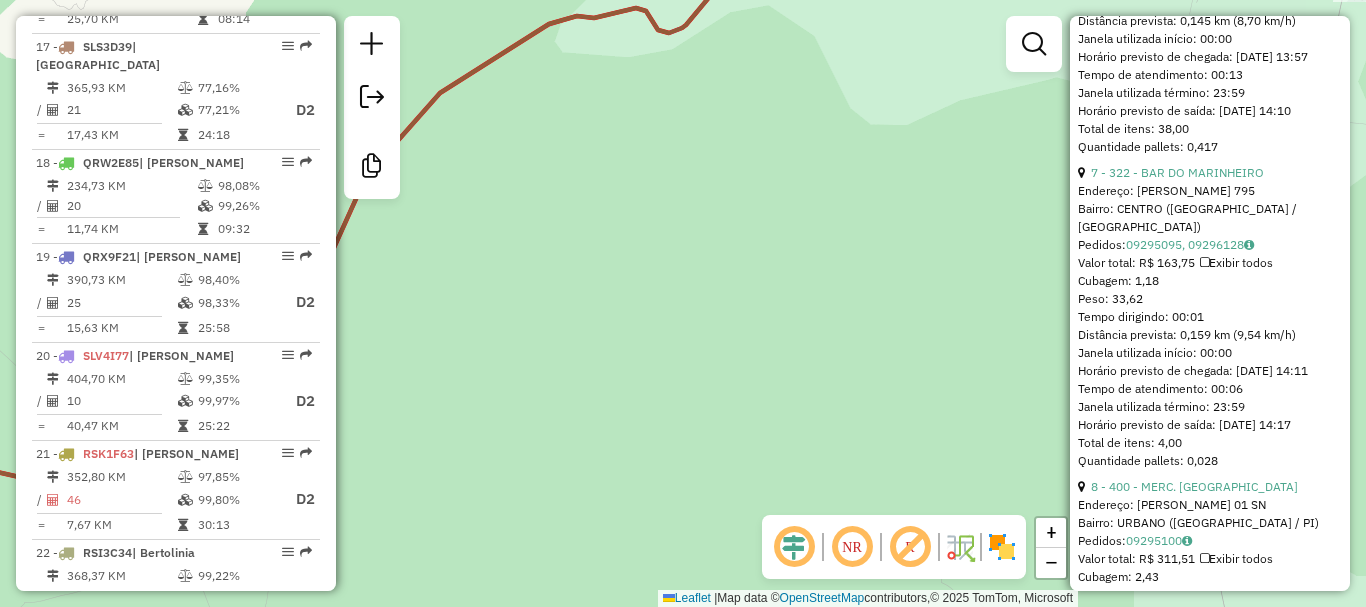 click at bounding box center (1204, 263) 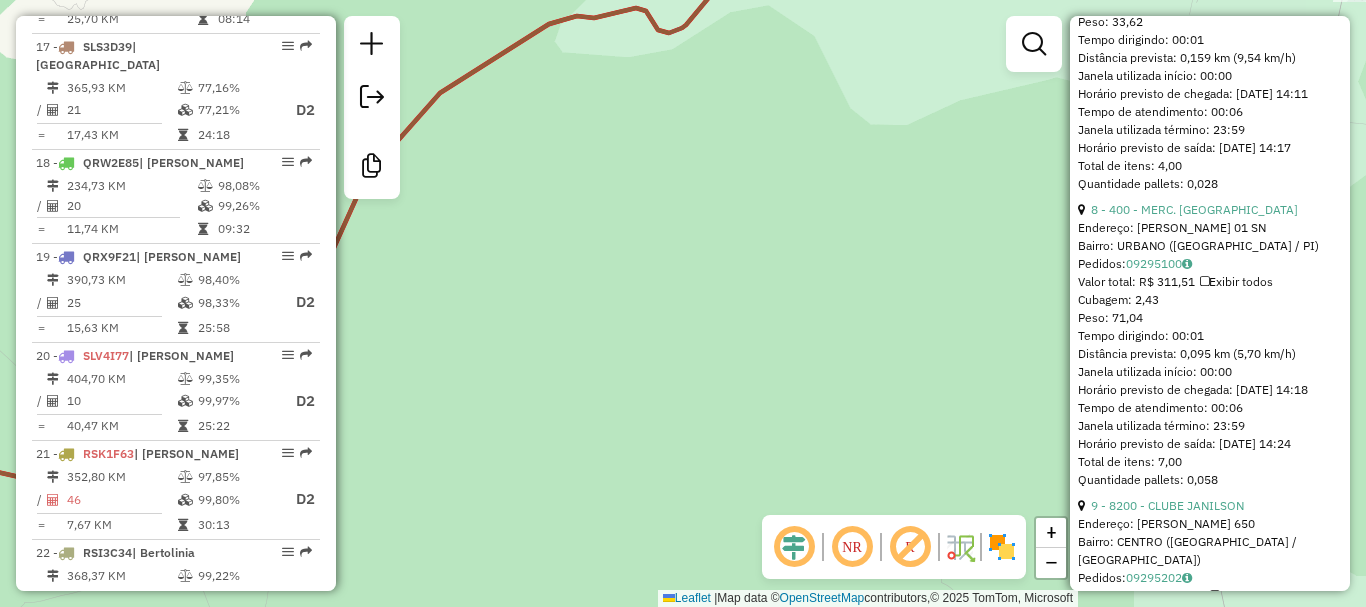 scroll, scrollTop: 3618, scrollLeft: 0, axis: vertical 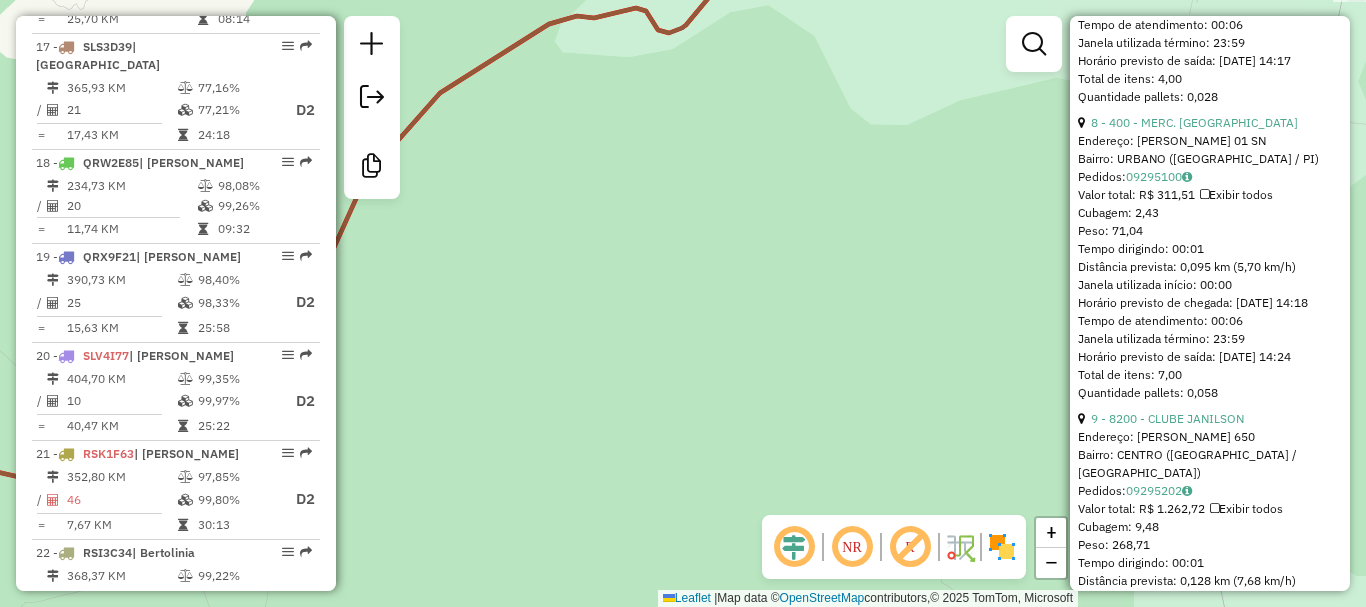 click at bounding box center (1204, 195) 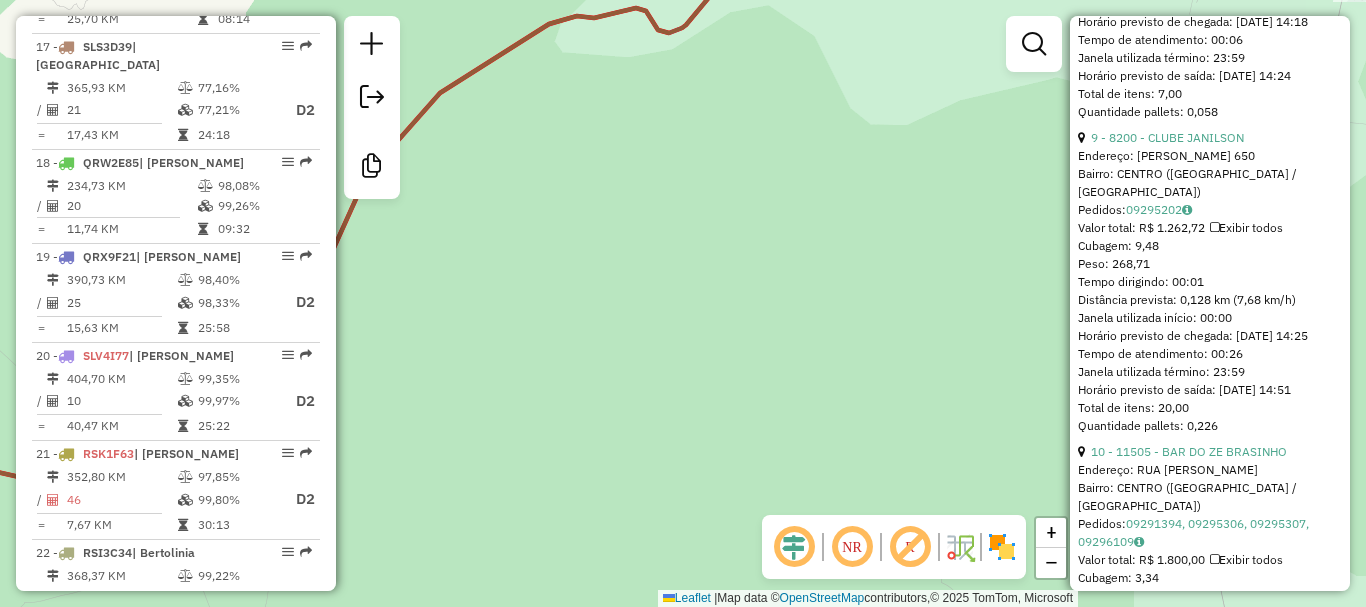 scroll, scrollTop: 3918, scrollLeft: 0, axis: vertical 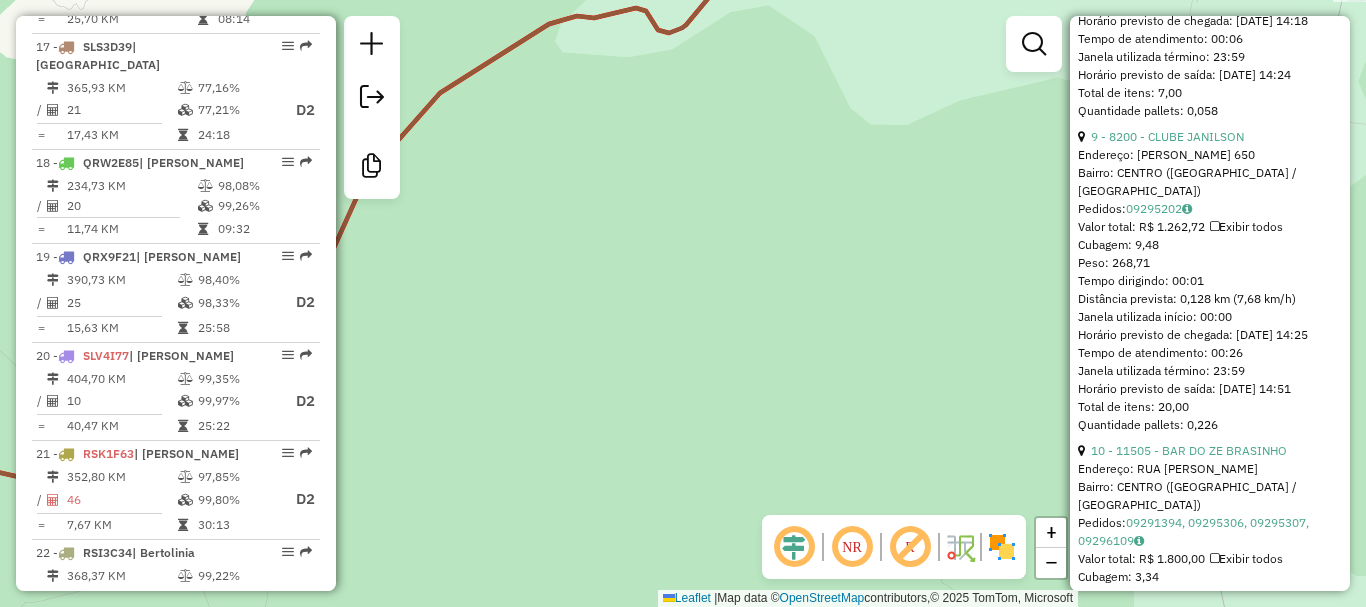 click at bounding box center (1214, 227) 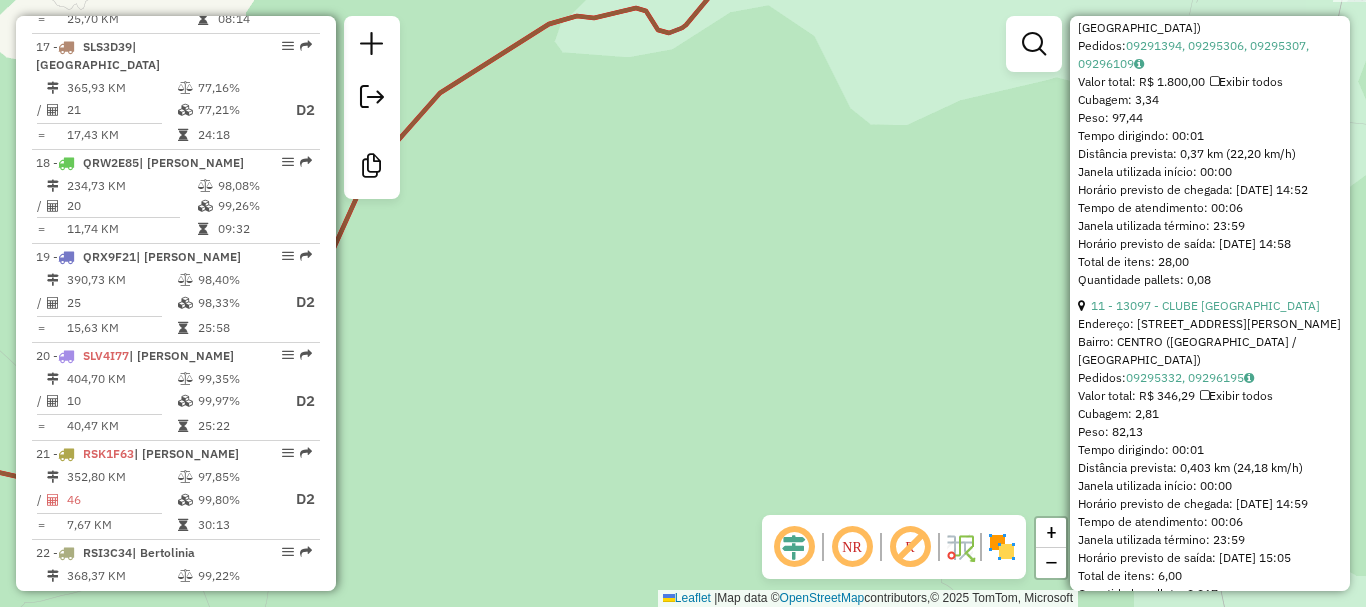 scroll, scrollTop: 4418, scrollLeft: 0, axis: vertical 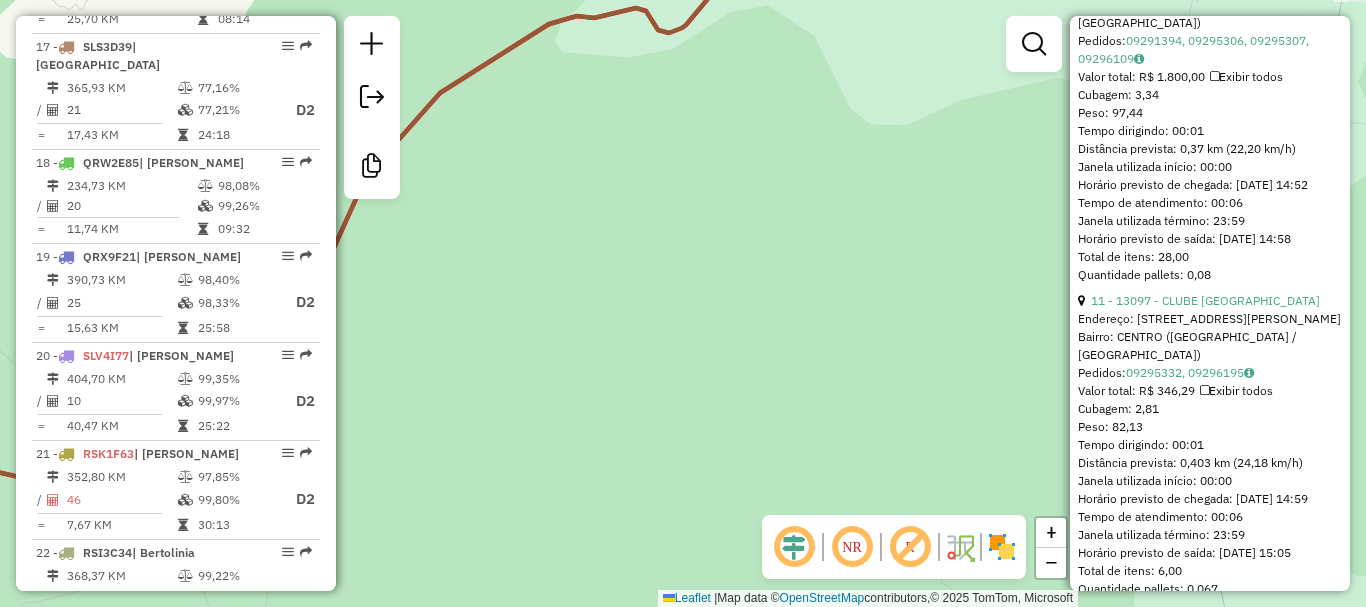 click on "Pedidos:  09291394, 09295306, 09295307, 09296109" at bounding box center [1210, 50] 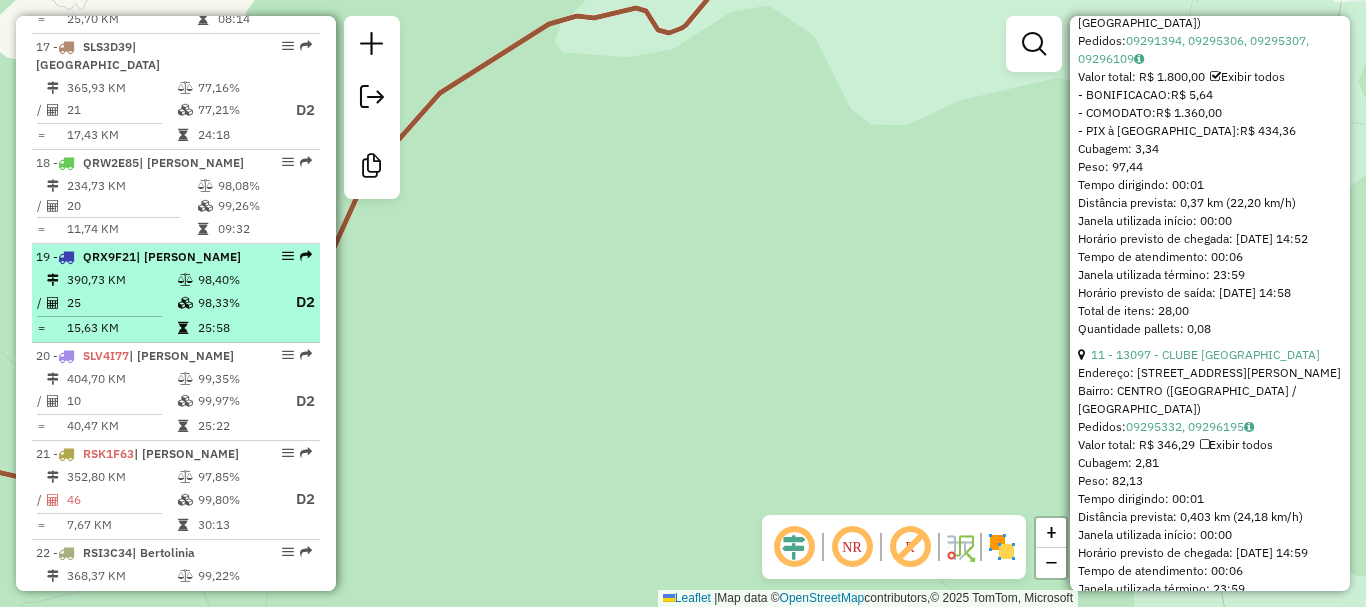 click on "390,73 KM" at bounding box center [121, 280] 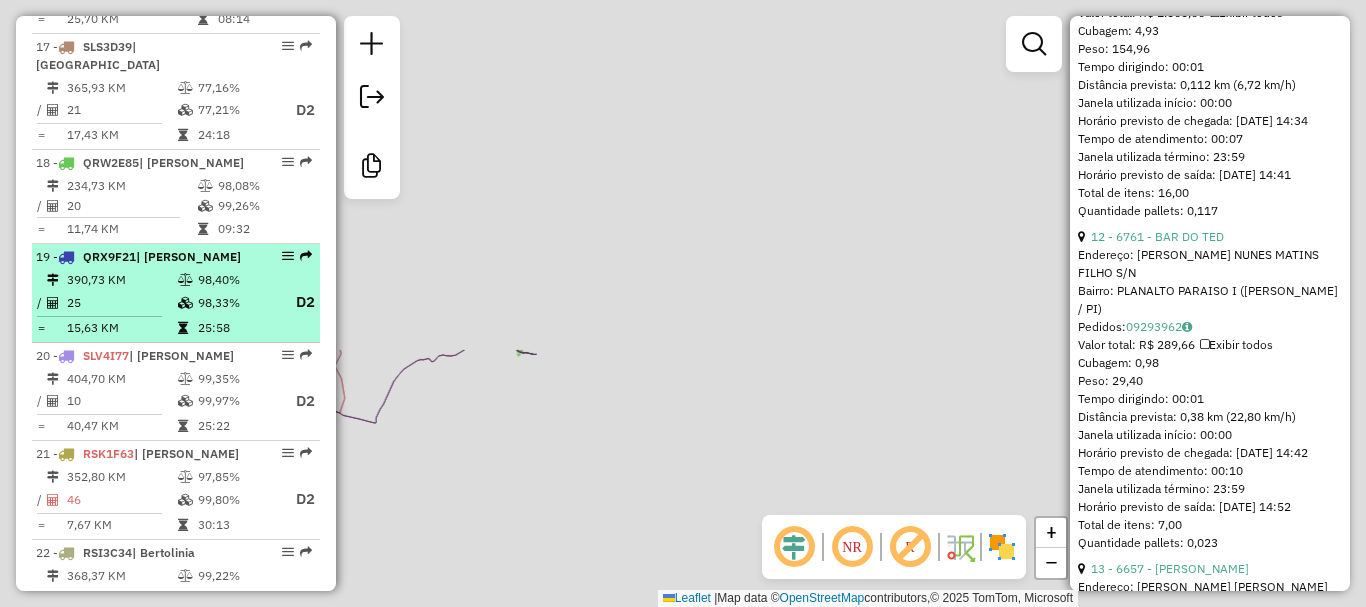 scroll, scrollTop: 4346, scrollLeft: 0, axis: vertical 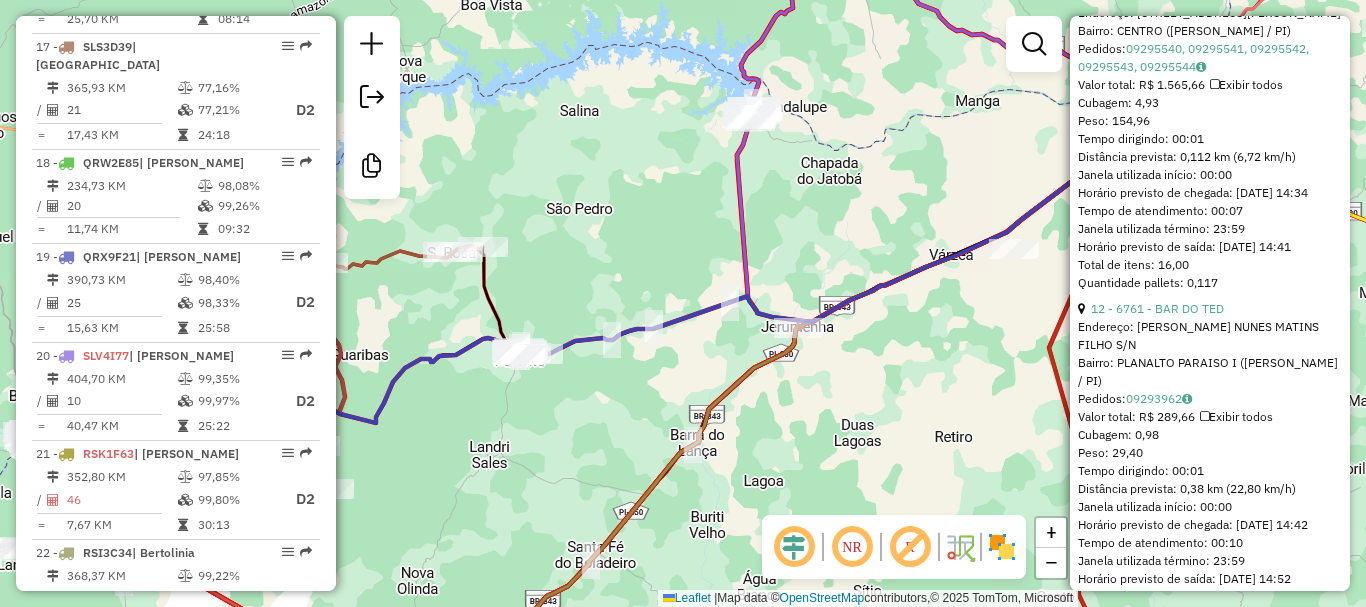 click at bounding box center [1214, 85] 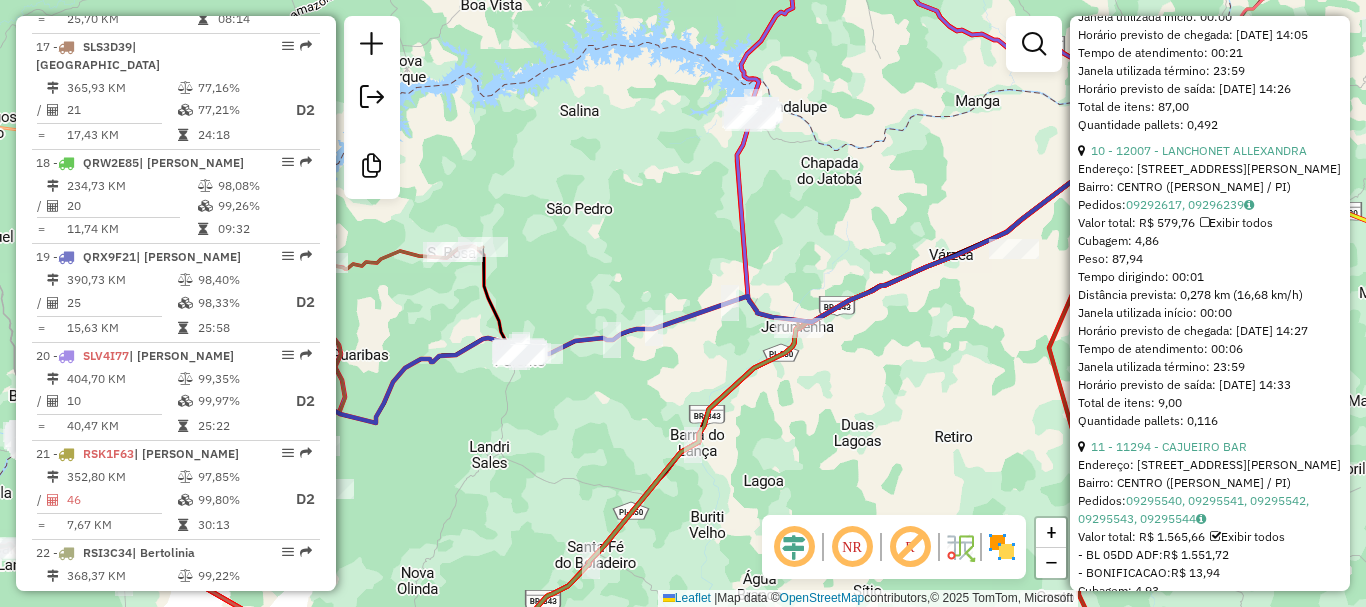 scroll, scrollTop: 3846, scrollLeft: 0, axis: vertical 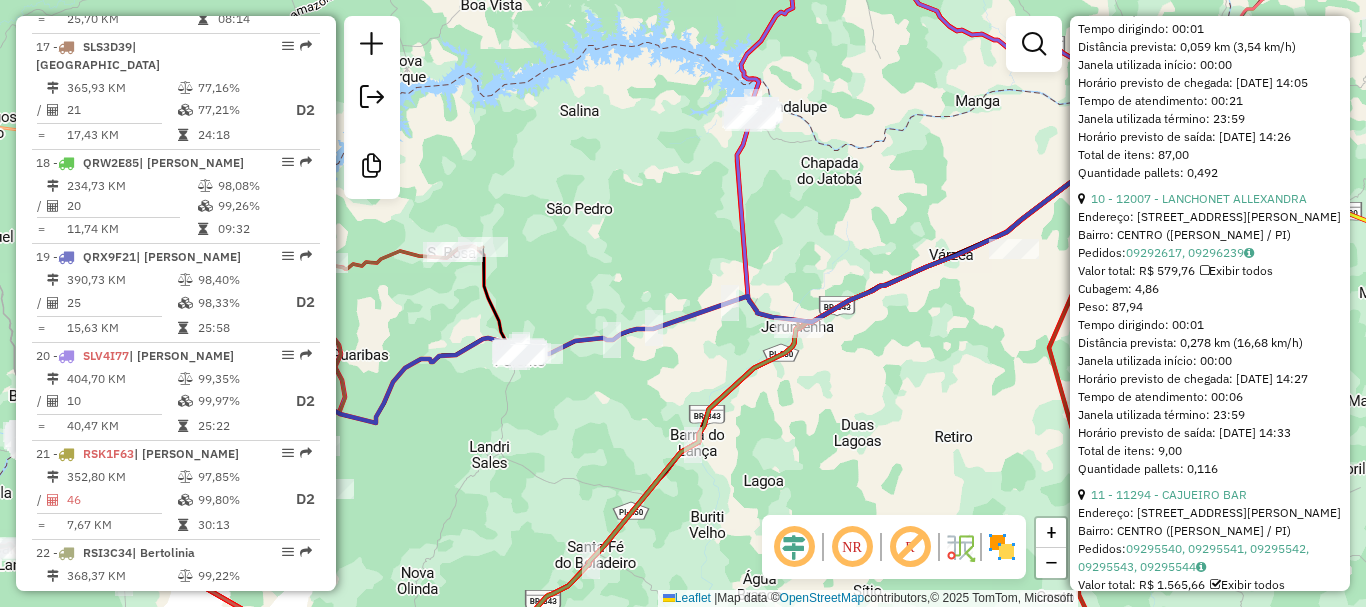 click on "Exibir todos" at bounding box center (1236, 270) 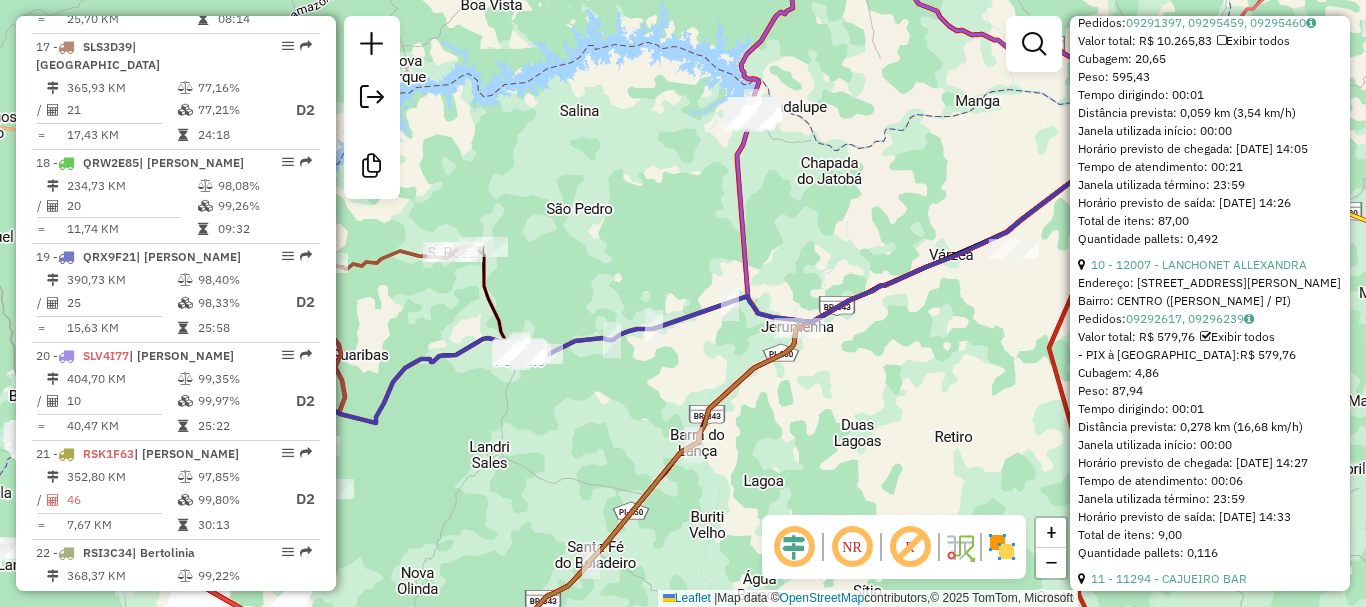 scroll, scrollTop: 3646, scrollLeft: 0, axis: vertical 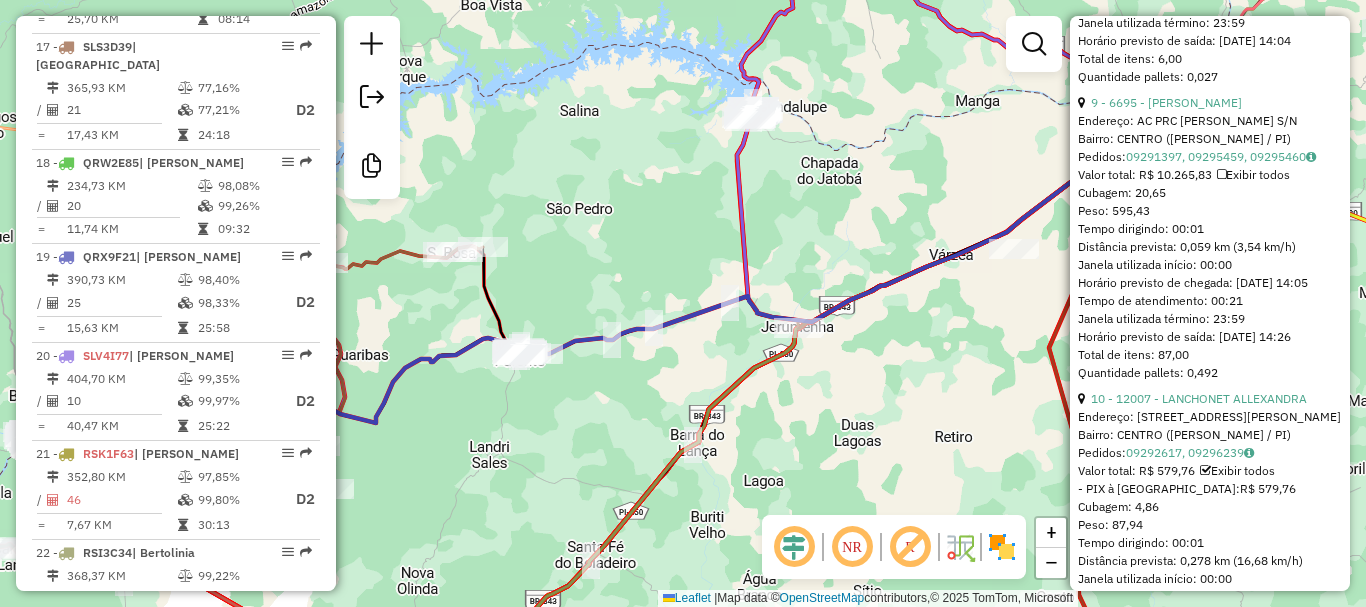 click on "Exibir todos" at bounding box center (1253, 174) 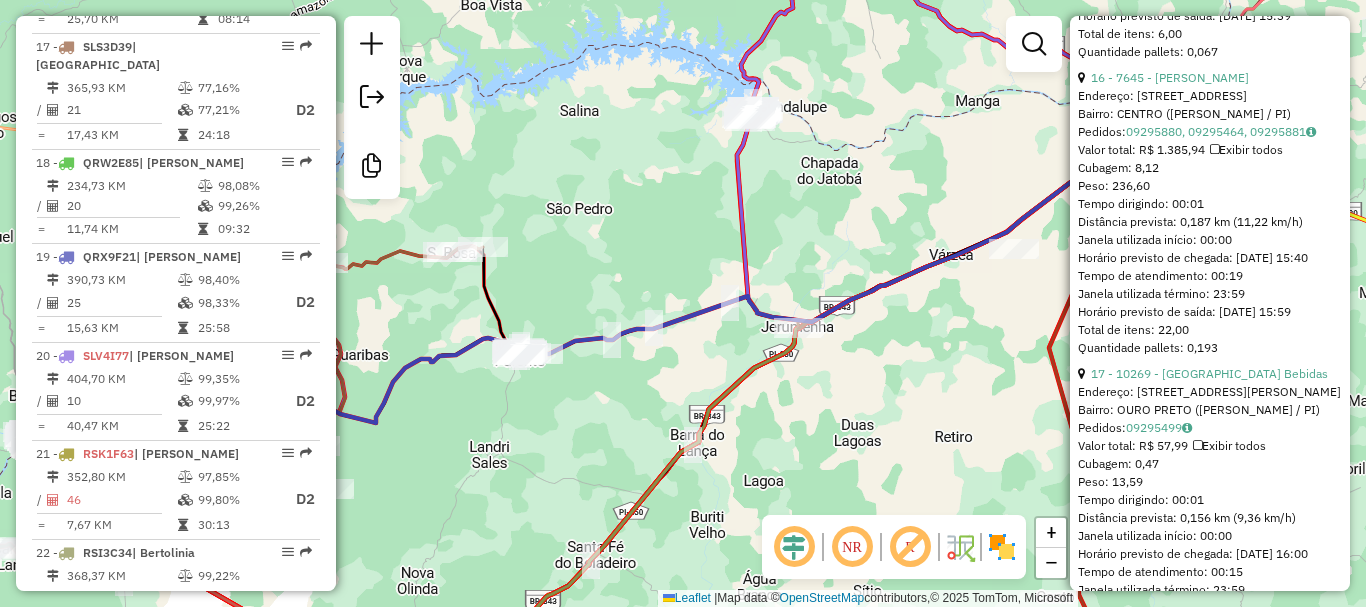 scroll, scrollTop: 5946, scrollLeft: 0, axis: vertical 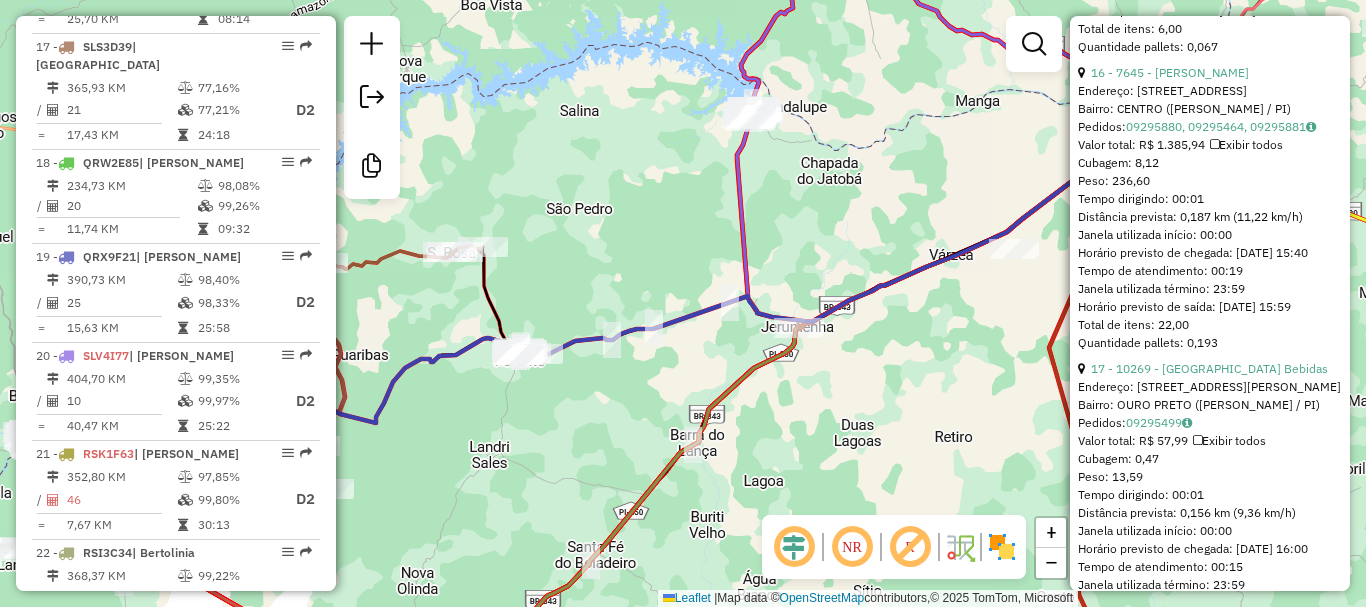 click at bounding box center [1214, 145] 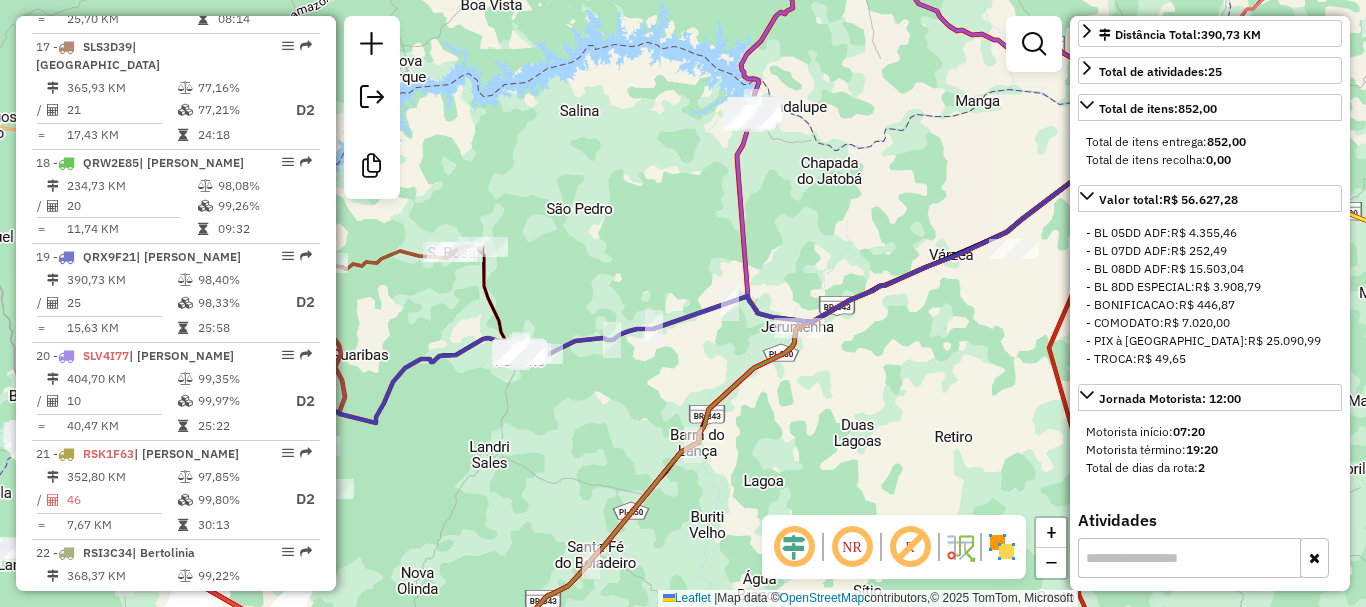 scroll, scrollTop: 546, scrollLeft: 0, axis: vertical 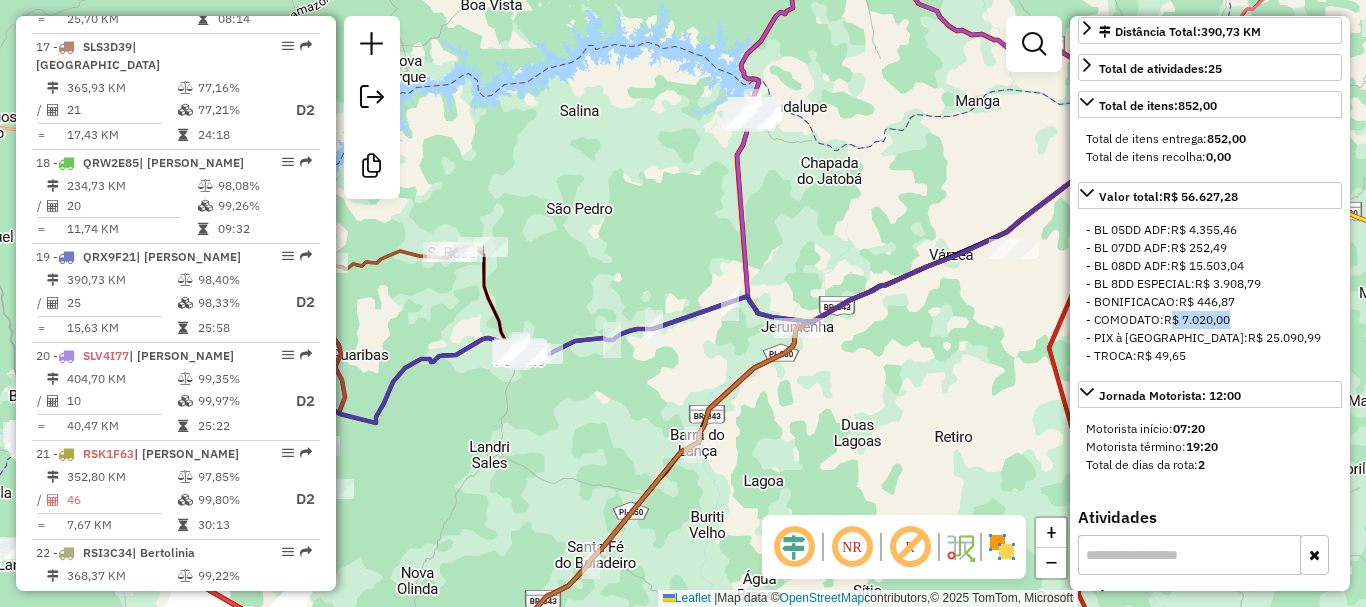 drag, startPoint x: 1237, startPoint y: 358, endPoint x: 1174, endPoint y: 357, distance: 63.007935 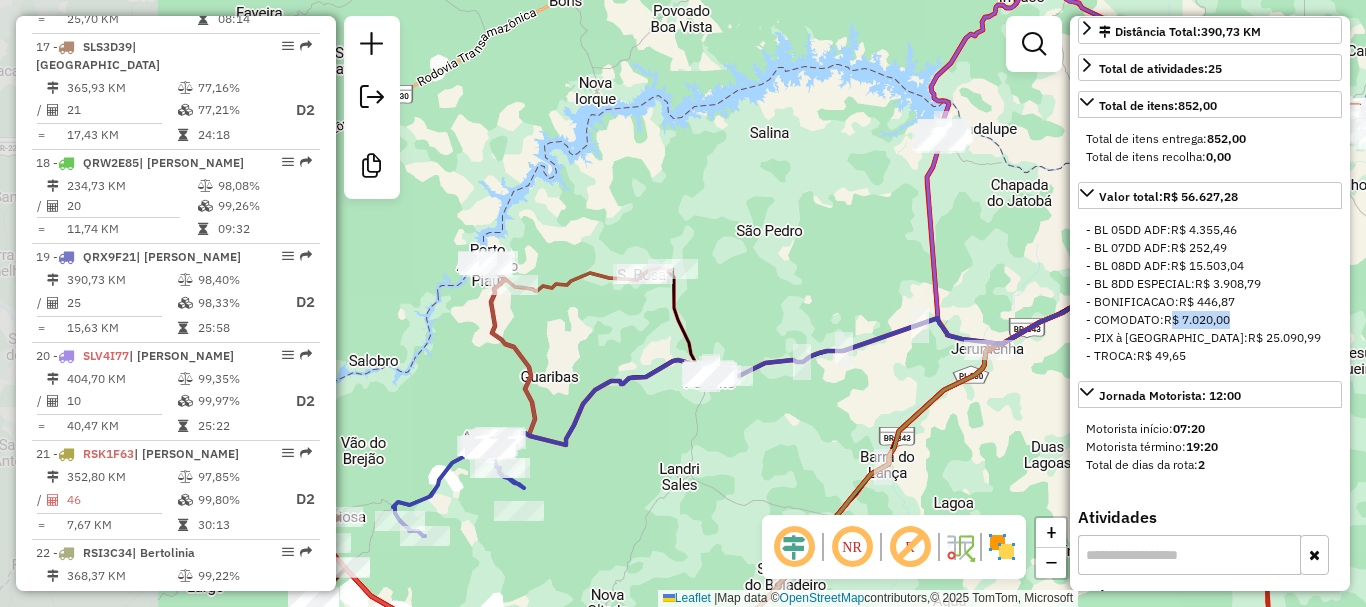 drag, startPoint x: 520, startPoint y: 286, endPoint x: 828, endPoint y: 327, distance: 310.71692 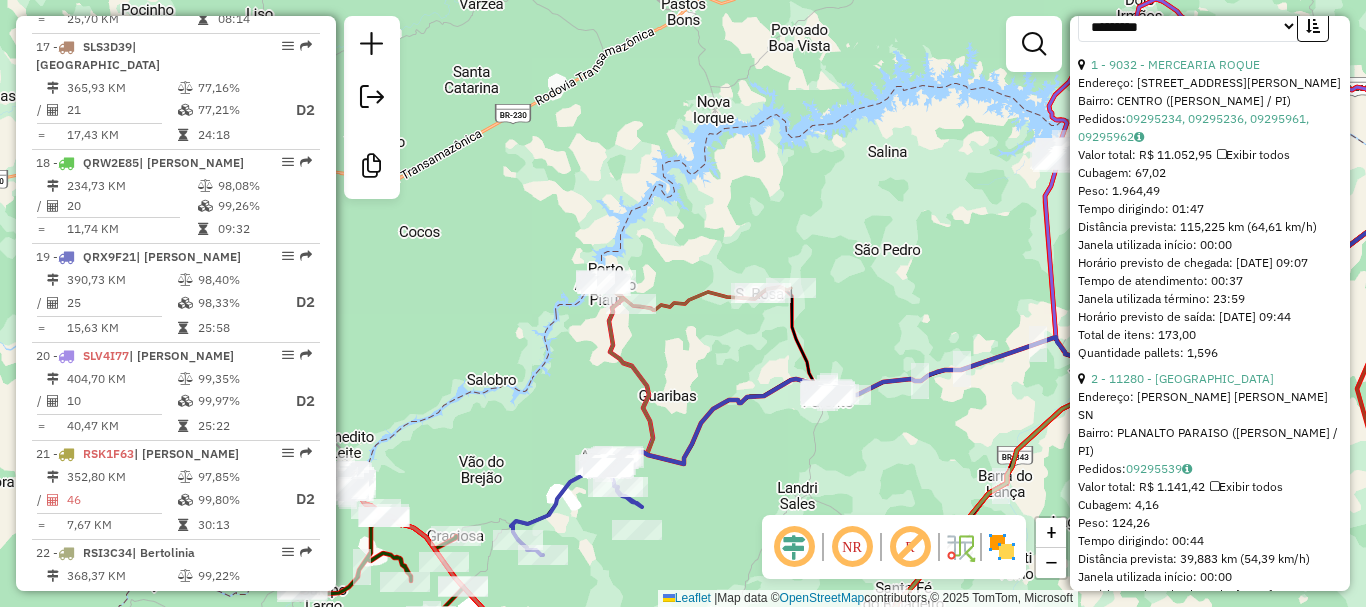 scroll, scrollTop: 1746, scrollLeft: 0, axis: vertical 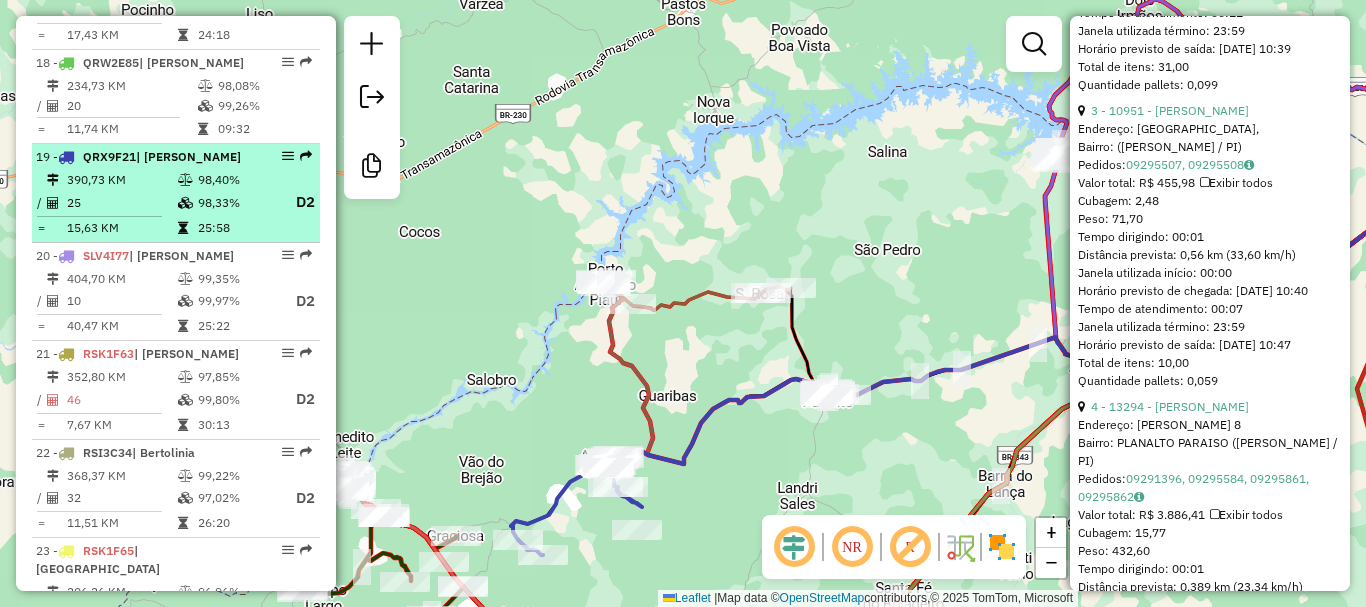 click on "390,73 KM" at bounding box center [121, 180] 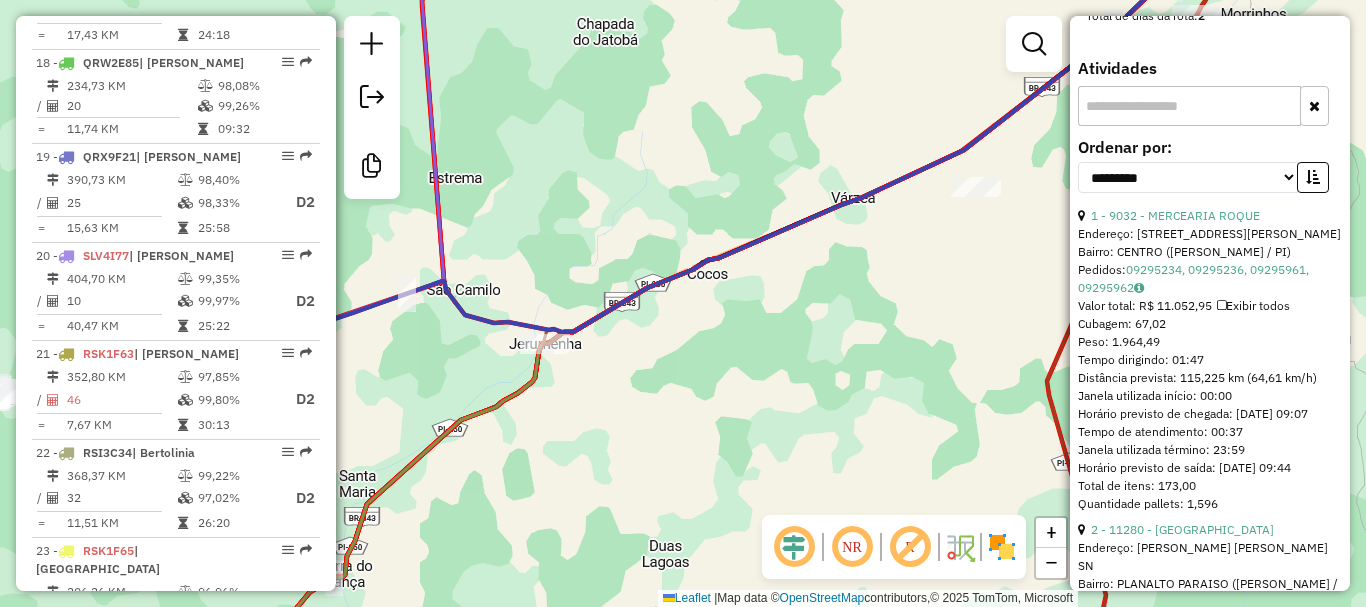 scroll, scrollTop: 946, scrollLeft: 0, axis: vertical 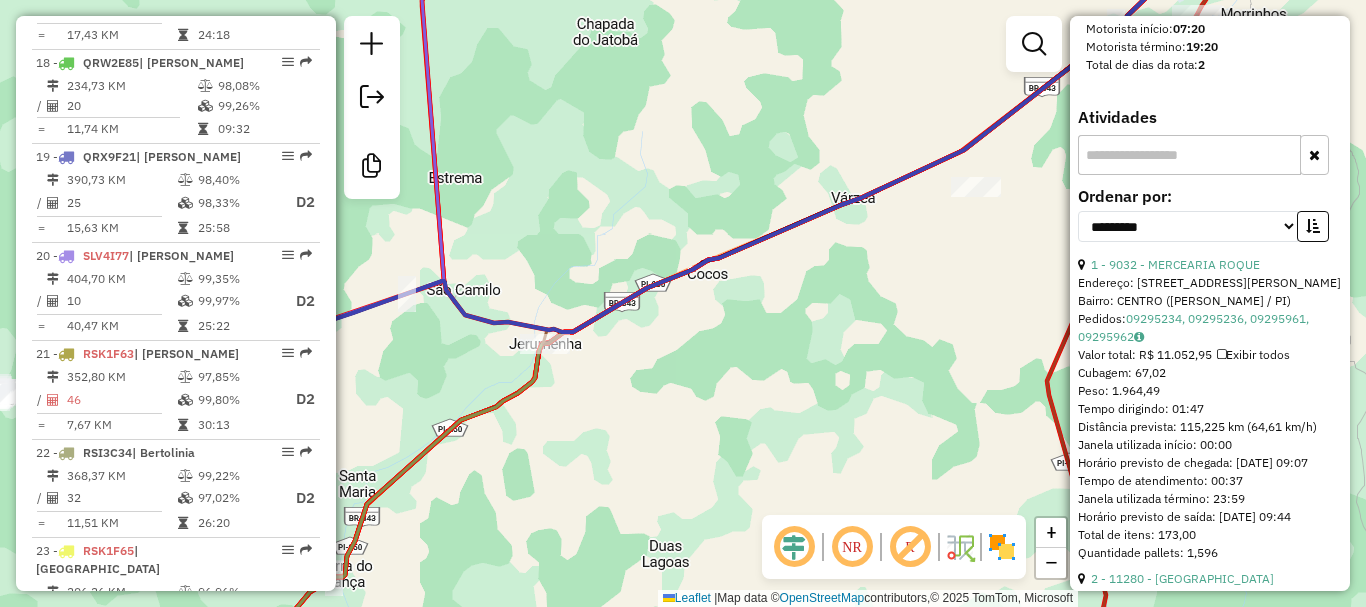 click on "Exibir todos" at bounding box center (1253, 354) 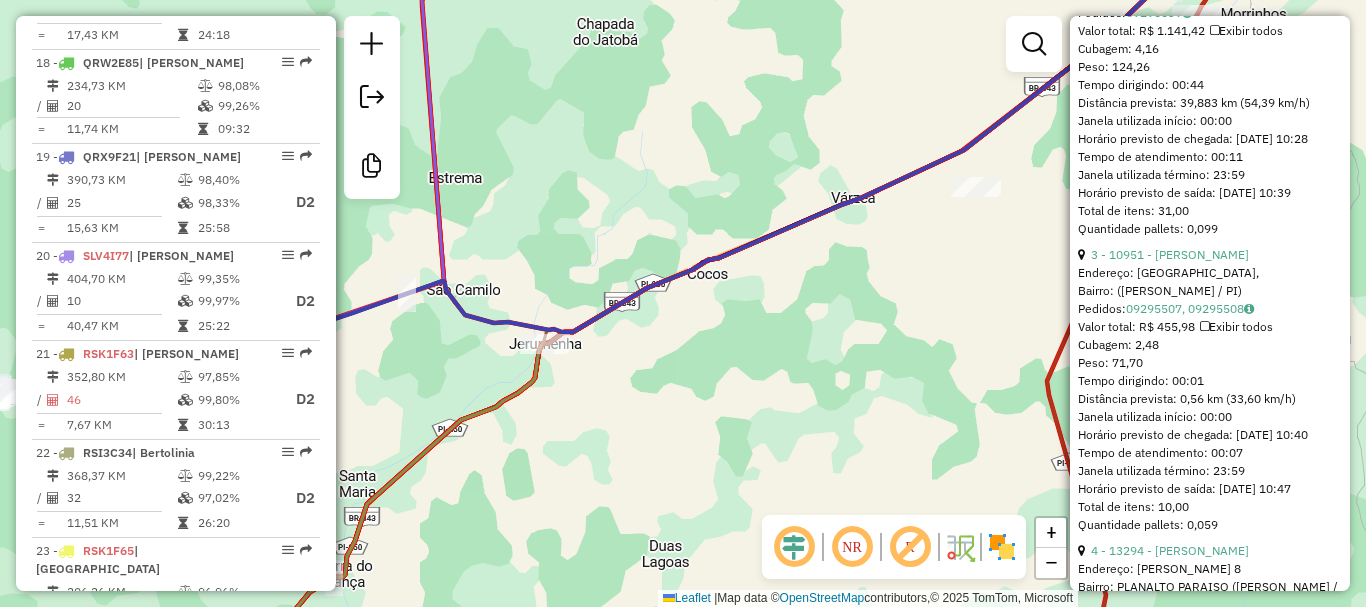 scroll, scrollTop: 1646, scrollLeft: 0, axis: vertical 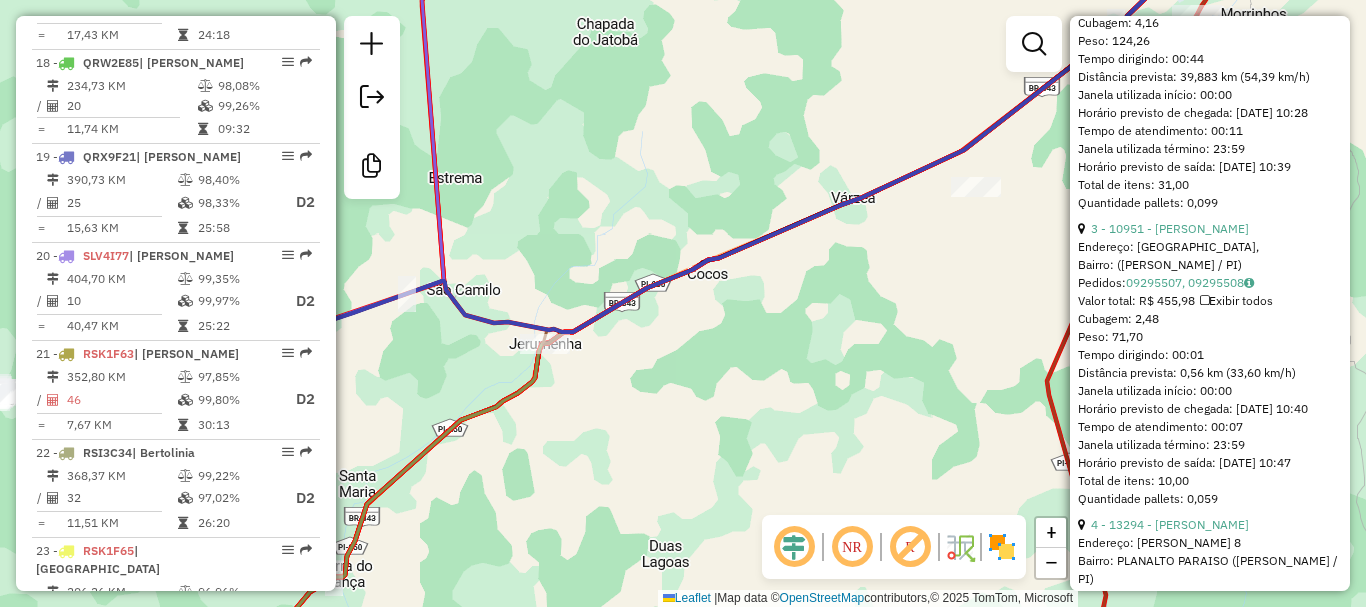 click on "Valor total: R$ 455,98   Exibir todos" at bounding box center (1210, 301) 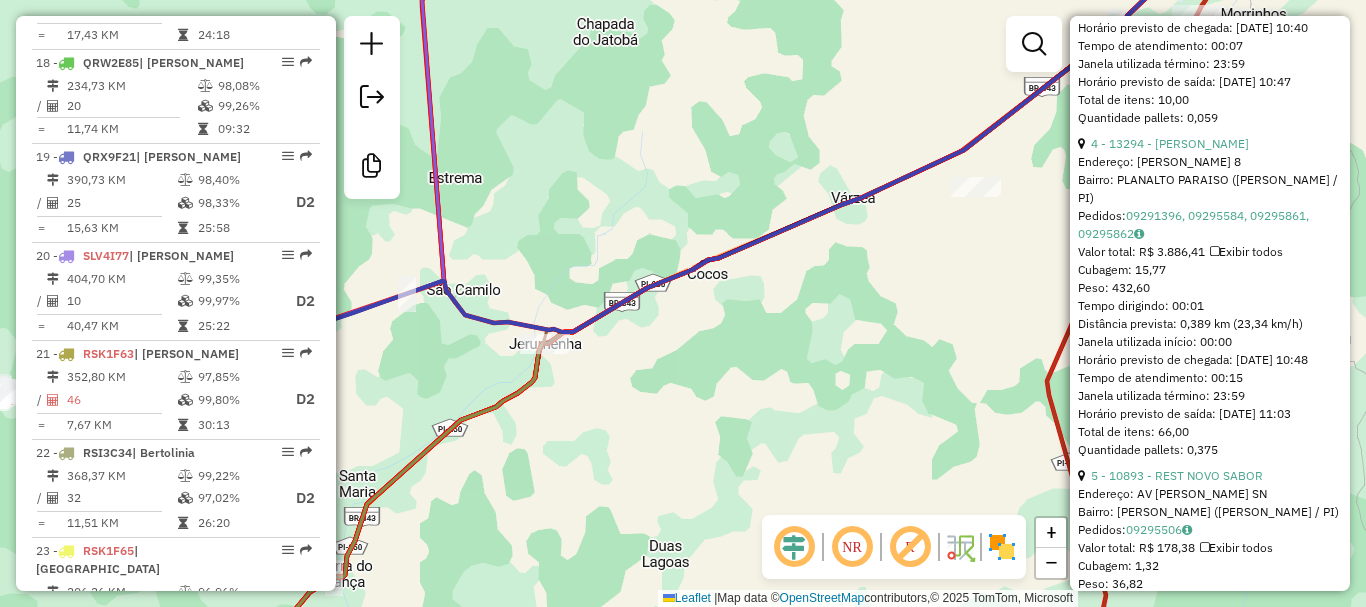 scroll, scrollTop: 2046, scrollLeft: 0, axis: vertical 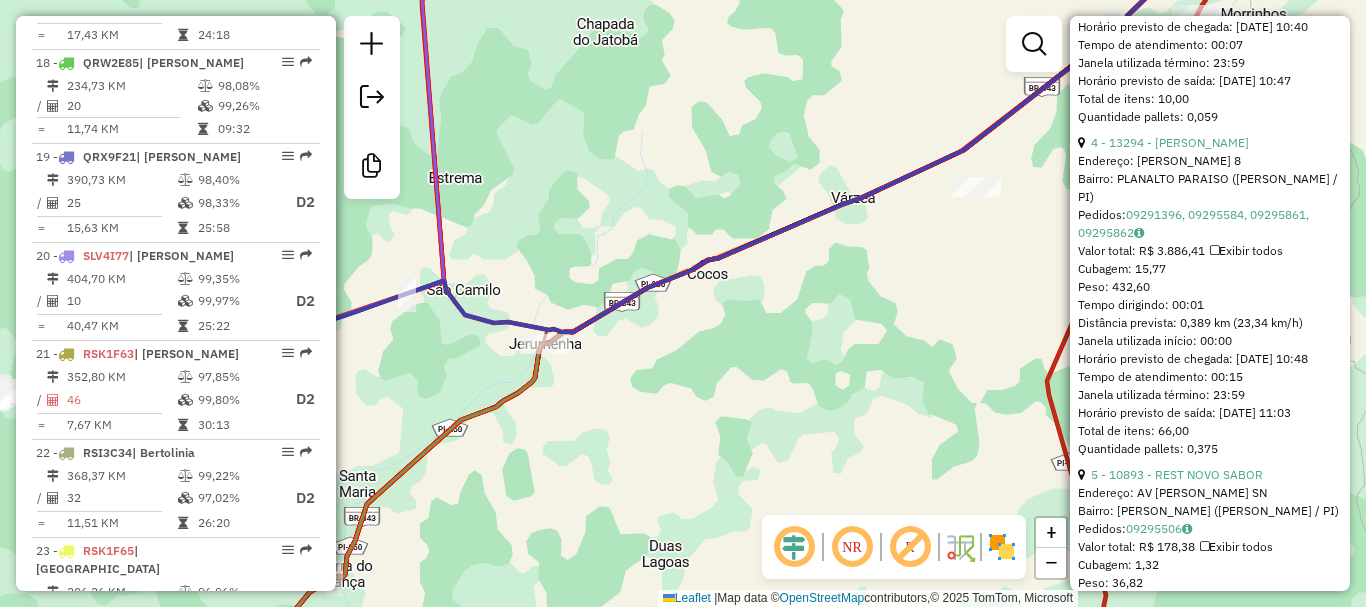 click on "Valor total: R$ 3.886,41   Exibir todos" at bounding box center (1210, 251) 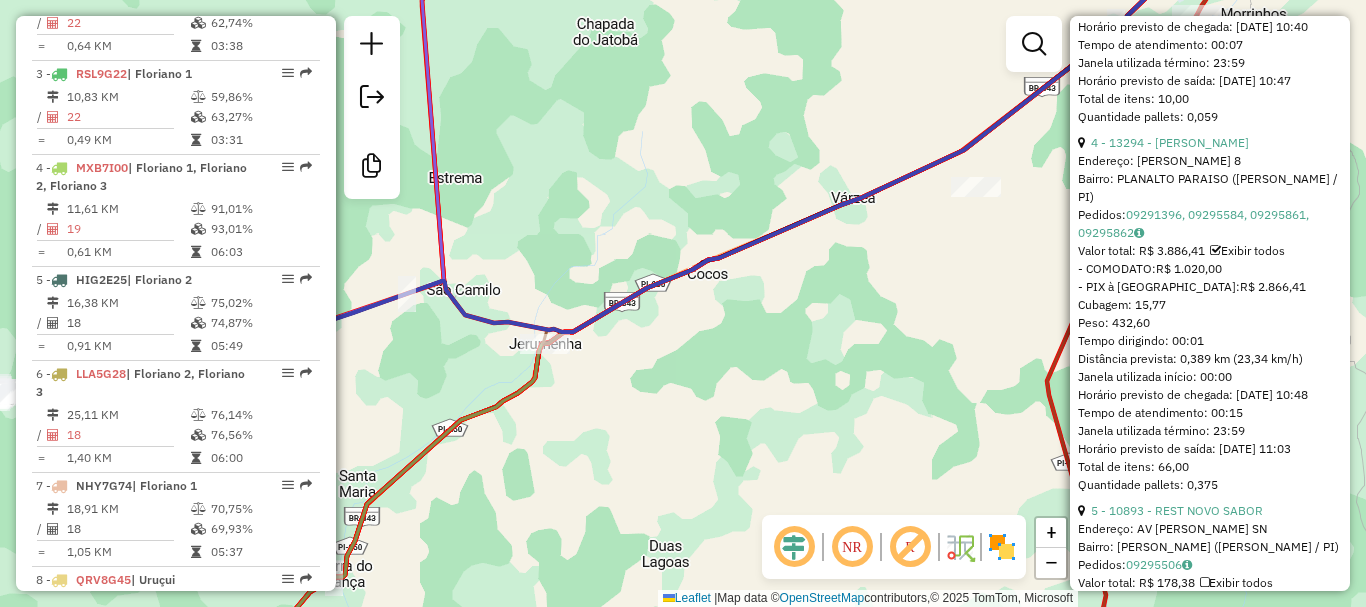 scroll, scrollTop: 900, scrollLeft: 0, axis: vertical 